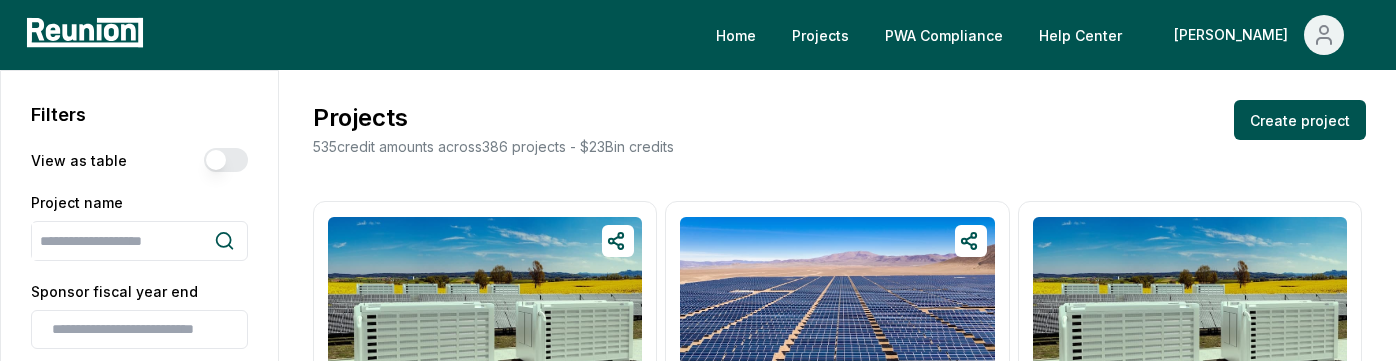scroll, scrollTop: 171, scrollLeft: 0, axis: vertical 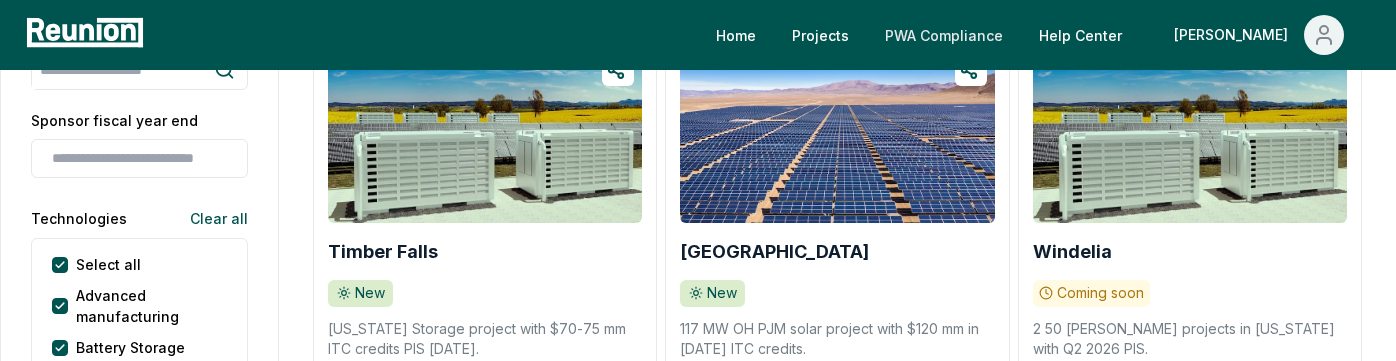 click on "PWA Compliance" at bounding box center [944, 35] 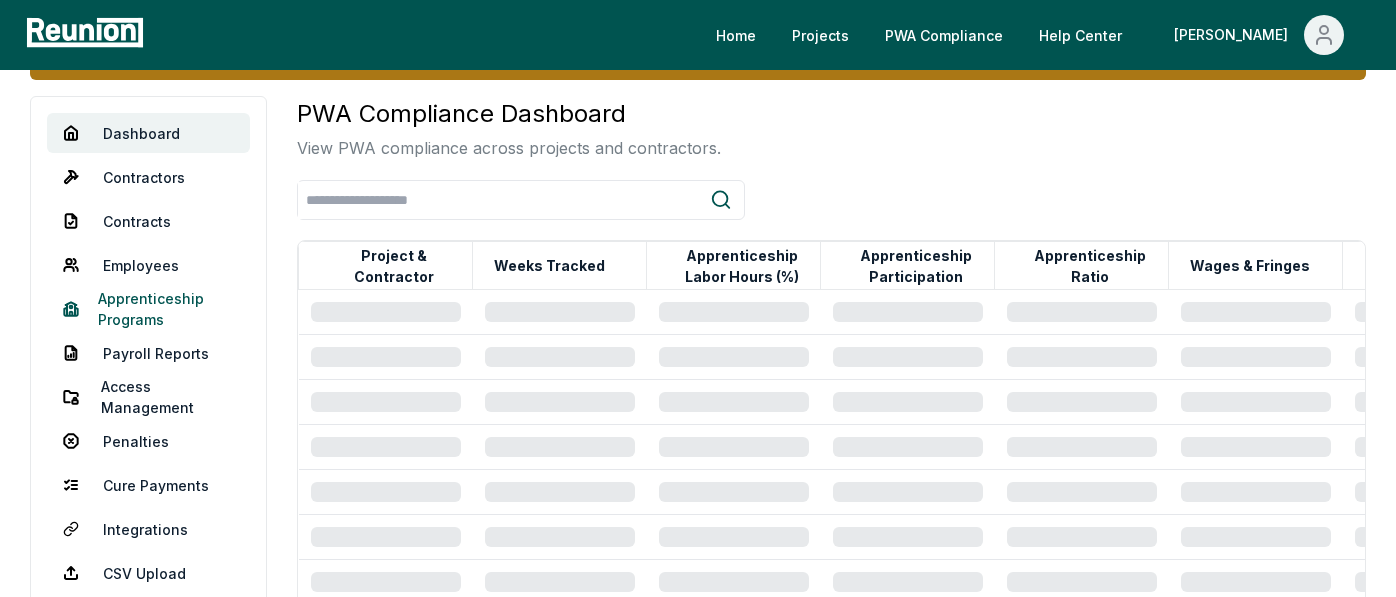 scroll, scrollTop: 122, scrollLeft: 0, axis: vertical 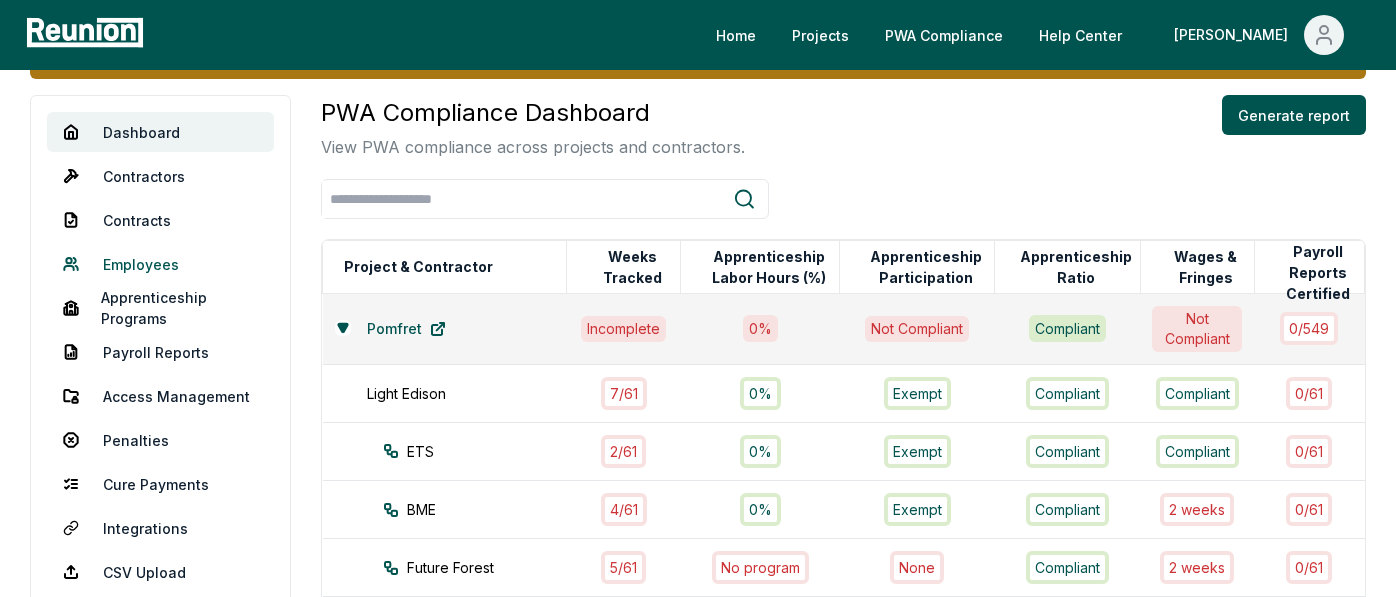 click on "Employees" at bounding box center (160, 264) 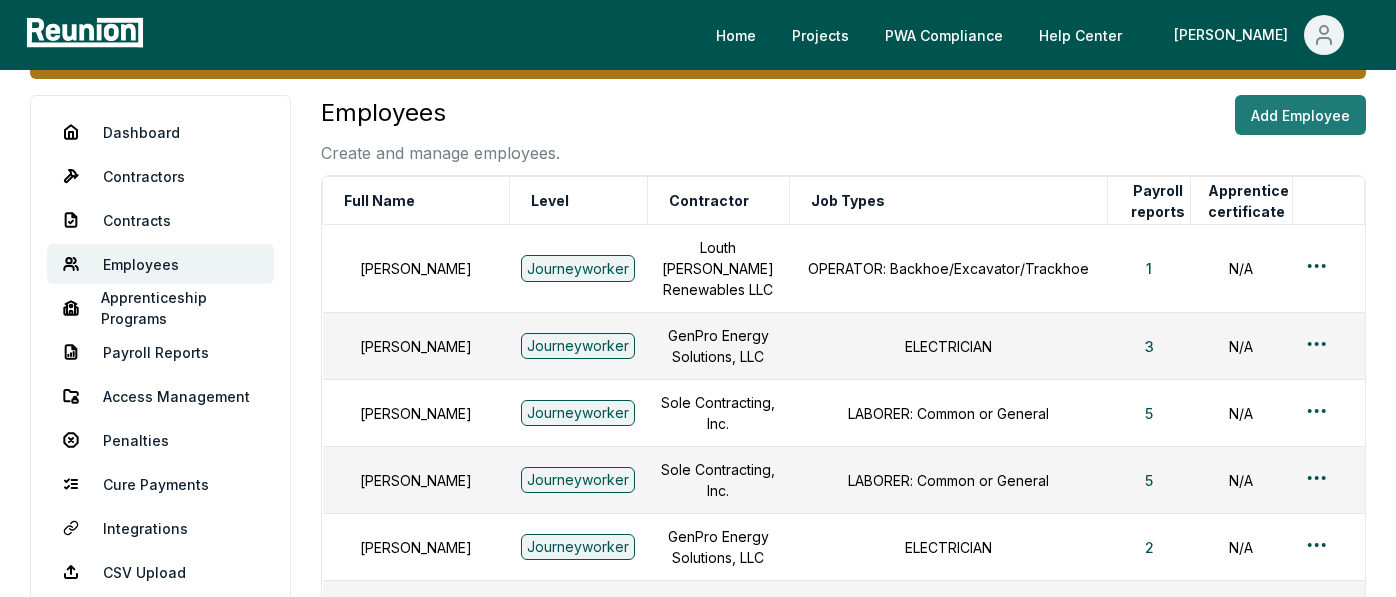 click on "Add Employee" at bounding box center (1300, 115) 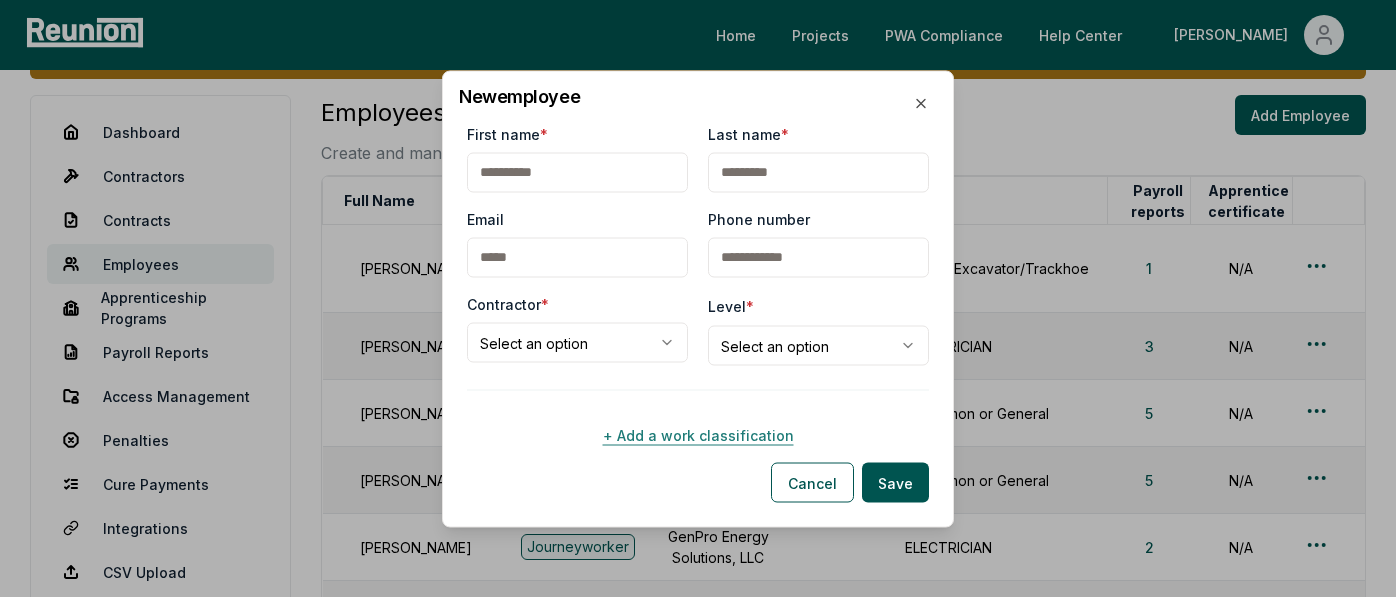 click on "+ Add a work classification" at bounding box center [698, 434] 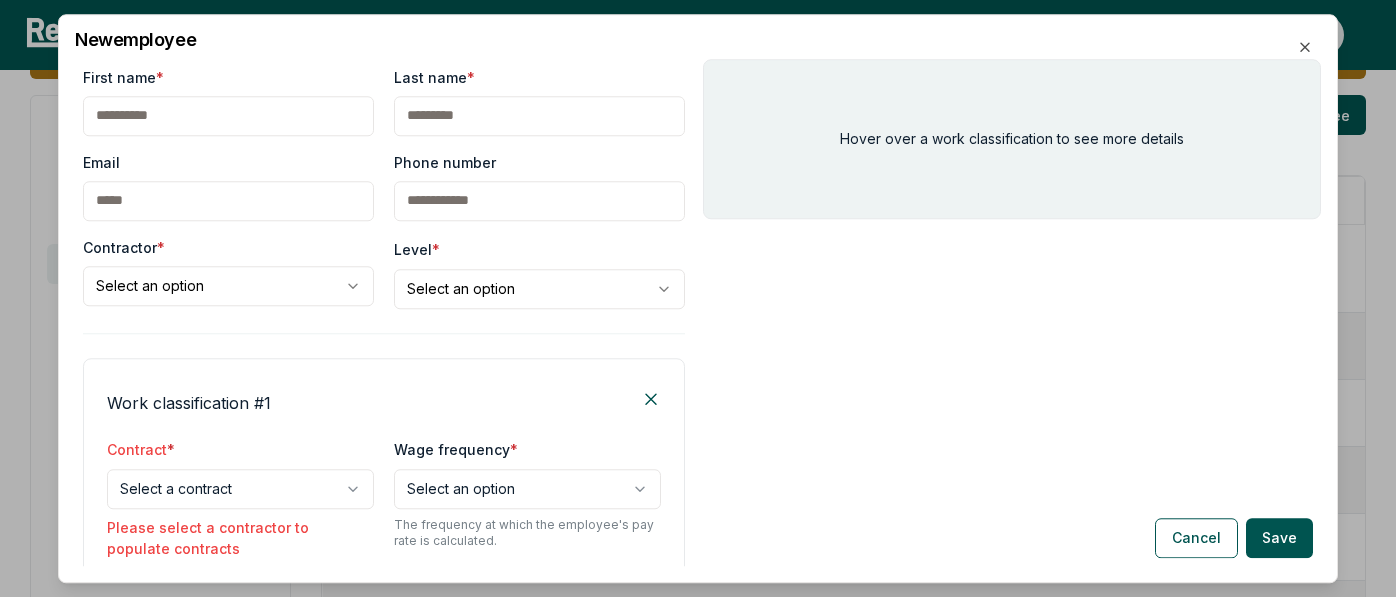 scroll, scrollTop: 494, scrollLeft: 0, axis: vertical 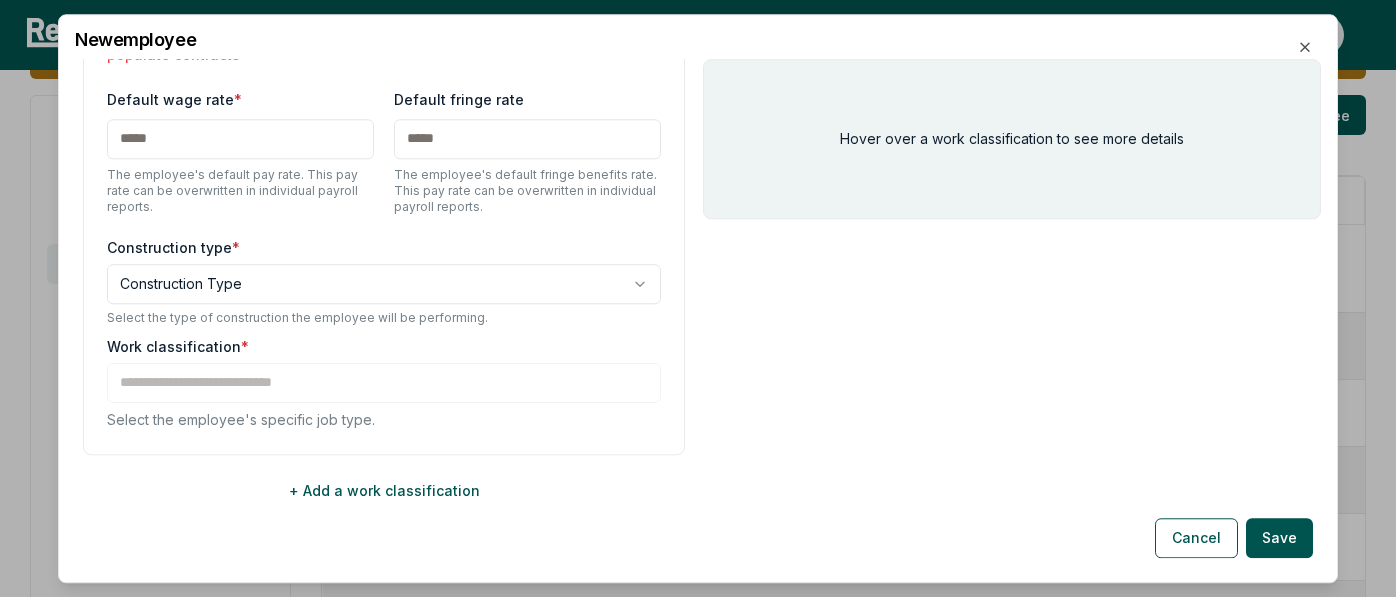 click on "Please visit us on your desktop We're working on making our marketplace mobile-friendly. For now, please visit [GEOGRAPHIC_DATA] on a desktop computer. Home Projects PWA Compliance Help Center [PERSON_NAME] Admin sponsor override Dimension Energy Dashboard Contractors Contracts Employees [DEMOGRAPHIC_DATA] Programs Payroll Reports Access Management Penalties Cure Payments Integrations CSV Upload Employees Create and manage employees. Add Employee Full Name Level [DEMOGRAPHIC_DATA] Job Types Payroll reports Apprentice certificate [PERSON_NAME] Journeyworker [PERSON_NAME] Renewables LLC OPERATOR: Backhoe/Excavator/Trackhoe   1 N/A [PERSON_NAME] Journeyworker GenPro Energy Solutions, LLC ELECTRICIAN   3 N/A [PERSON_NAME] Journeyworker Sole Contracting, Inc. LABORER: Common or General   5 N/A [PERSON_NAME] Journeyworker Sole Contracting, Inc. LABORER: Common or General   5 N/A [PERSON_NAME] Journeyworker GenPro Energy Solutions, LLC ELECTRICIAN   2 N/A Abdelrahim Arabi Journeyworker [PERSON_NAME] Renewables LLC LABORER: Common or General" at bounding box center (698, 10211) 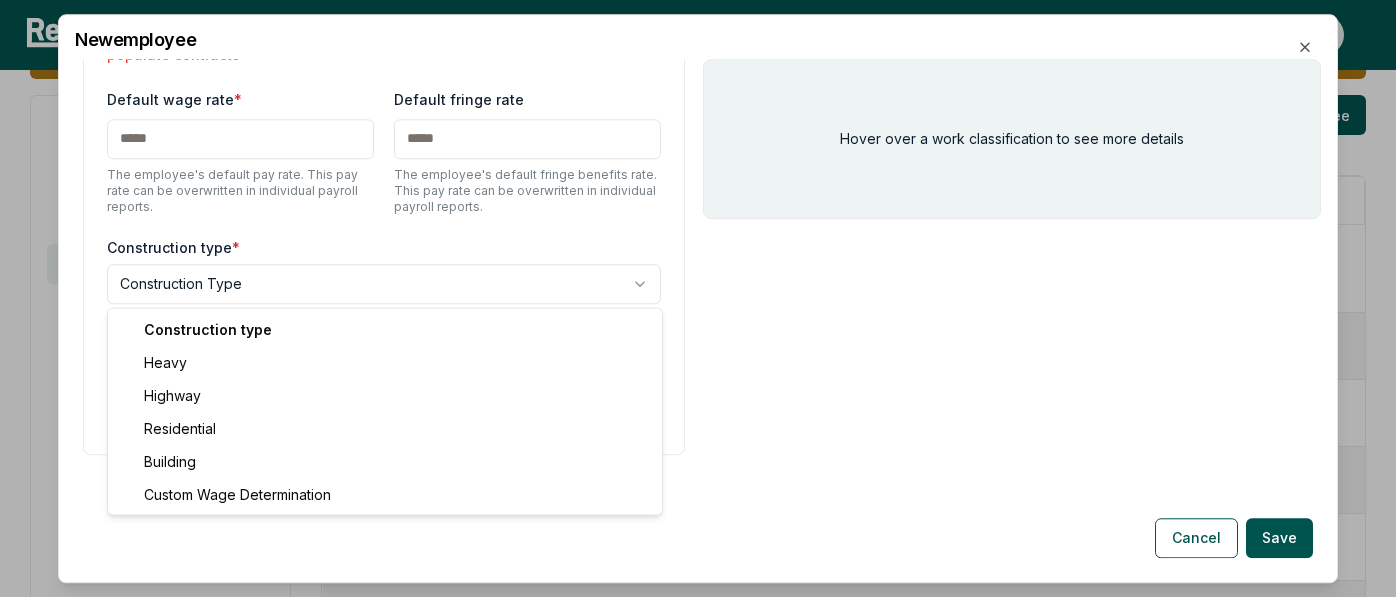 select on "*****" 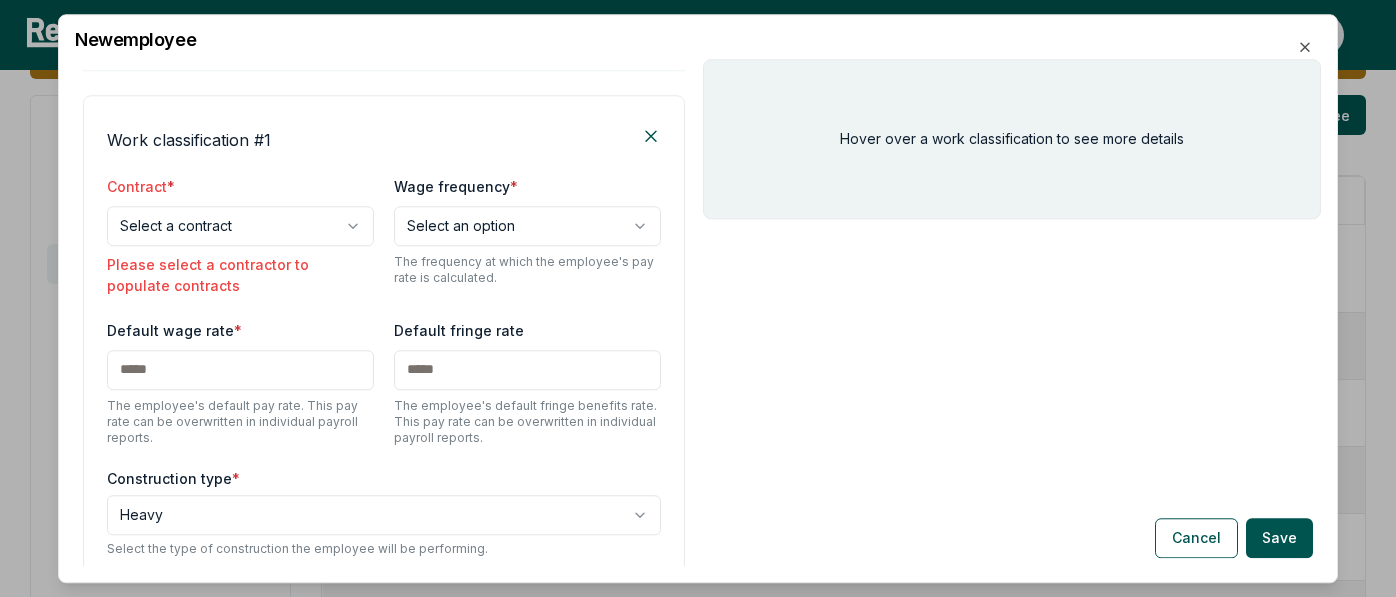 scroll, scrollTop: 217, scrollLeft: 0, axis: vertical 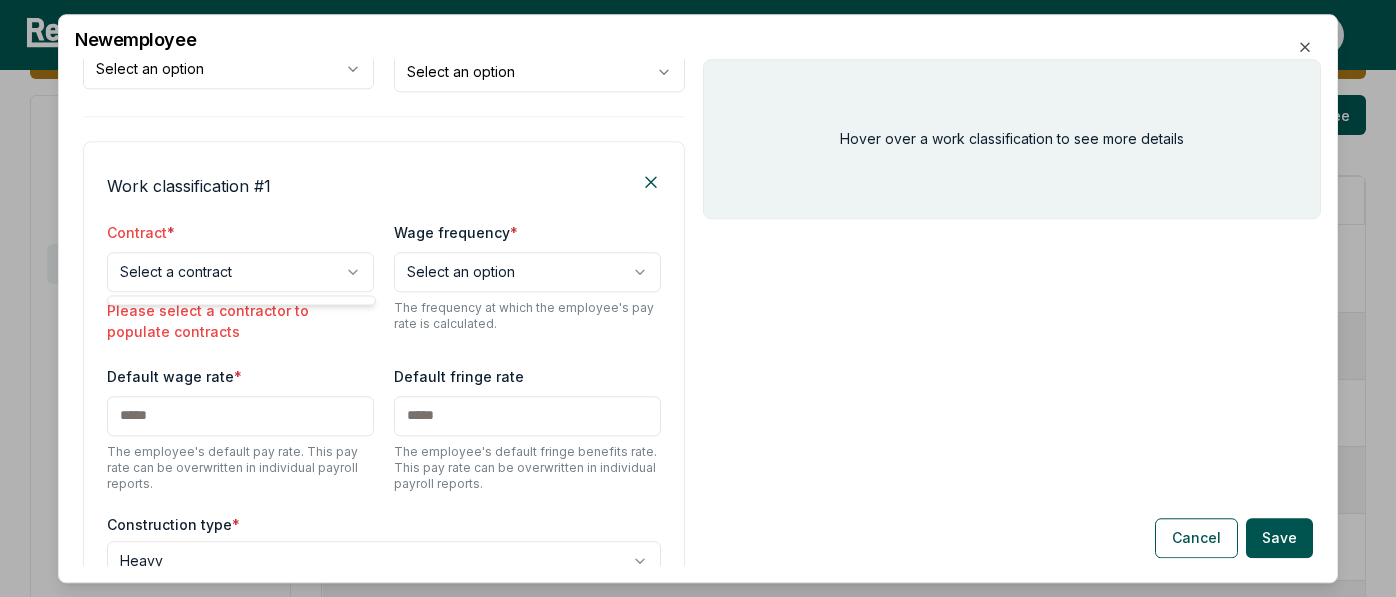 click on "Please visit us on your desktop We're working on making our marketplace mobile-friendly. For now, please visit [GEOGRAPHIC_DATA] on a desktop computer. Home Projects PWA Compliance Help Center [PERSON_NAME] Admin sponsor override Dimension Energy Dashboard Contractors Contracts Employees [DEMOGRAPHIC_DATA] Programs Payroll Reports Access Management Penalties Cure Payments Integrations CSV Upload Employees Create and manage employees. Add Employee Full Name Level [DEMOGRAPHIC_DATA] Job Types Payroll reports Apprentice certificate [PERSON_NAME] Journeyworker [PERSON_NAME] Renewables LLC OPERATOR: Backhoe/Excavator/Trackhoe   1 N/A [PERSON_NAME] Journeyworker GenPro Energy Solutions, LLC ELECTRICIAN   3 N/A [PERSON_NAME] Journeyworker Sole Contracting, Inc. LABORER: Common or General   5 N/A [PERSON_NAME] Journeyworker Sole Contracting, Inc. LABORER: Common or General   5 N/A [PERSON_NAME] Journeyworker GenPro Energy Solutions, LLC ELECTRICIAN   2 N/A Abdelrahim Arabi Journeyworker [PERSON_NAME] Renewables LLC LABORER: Common or General" at bounding box center (698, 10211) 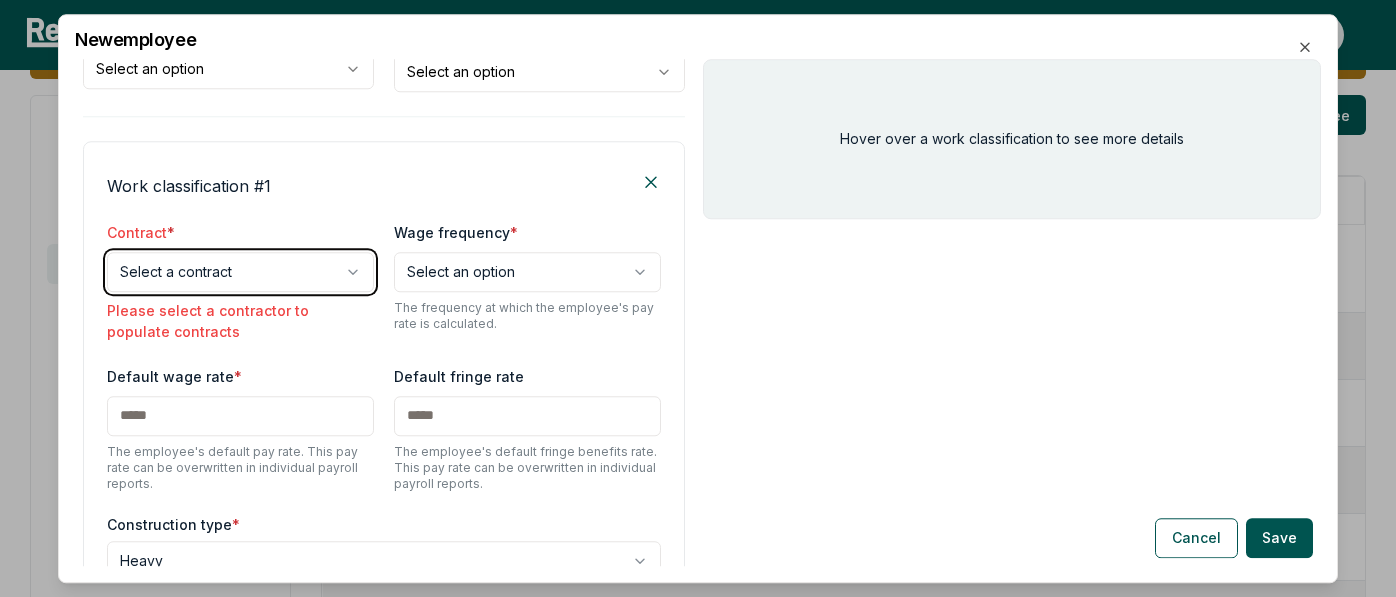 click on "Please visit us on your desktop We're working on making our marketplace mobile-friendly. For now, please visit [GEOGRAPHIC_DATA] on a desktop computer. Home Projects PWA Compliance Help Center [PERSON_NAME] Admin sponsor override Dimension Energy Dashboard Contractors Contracts Employees [DEMOGRAPHIC_DATA] Programs Payroll Reports Access Management Penalties Cure Payments Integrations CSV Upload Employees Create and manage employees. Add Employee Full Name Level [DEMOGRAPHIC_DATA] Job Types Payroll reports Apprentice certificate [PERSON_NAME] Journeyworker [PERSON_NAME] Renewables LLC OPERATOR: Backhoe/Excavator/Trackhoe   1 N/A [PERSON_NAME] Journeyworker GenPro Energy Solutions, LLC ELECTRICIAN   3 N/A [PERSON_NAME] Journeyworker Sole Contracting, Inc. LABORER: Common or General   5 N/A [PERSON_NAME] Journeyworker Sole Contracting, Inc. LABORER: Common or General   5 N/A [PERSON_NAME] Journeyworker GenPro Energy Solutions, LLC ELECTRICIAN   2 N/A Abdelrahim Arabi Journeyworker [PERSON_NAME] Renewables LLC LABORER: Common or General" at bounding box center (698, 10211) 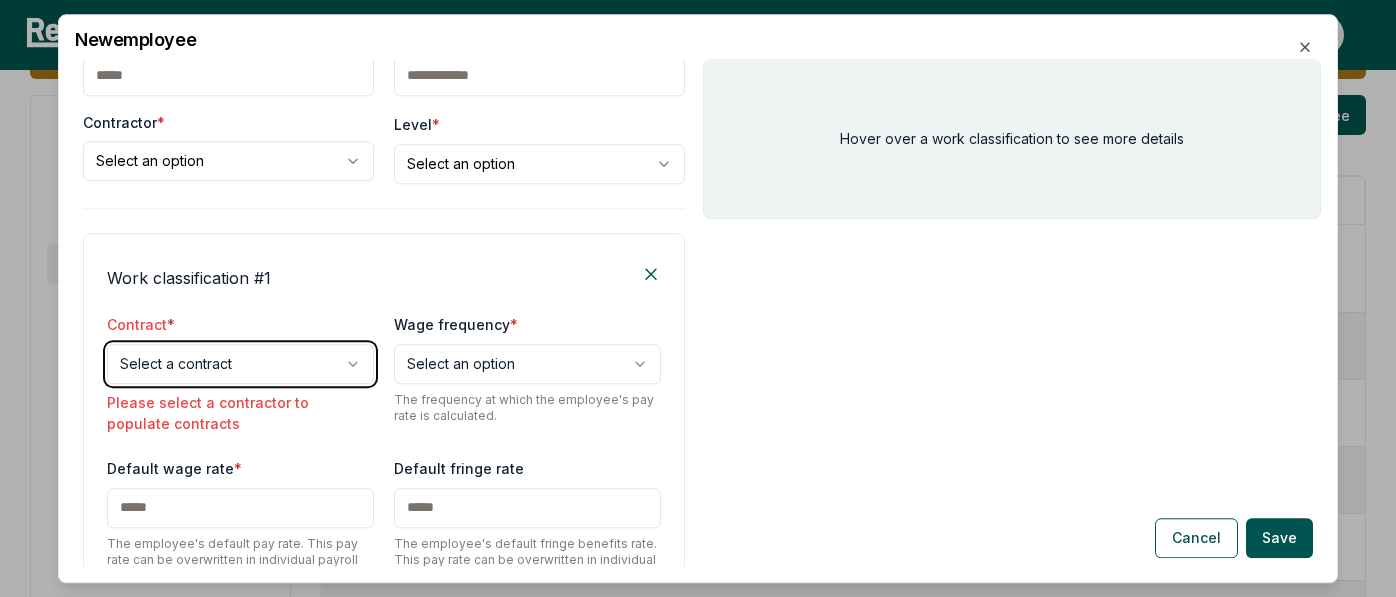 scroll, scrollTop: 81, scrollLeft: 0, axis: vertical 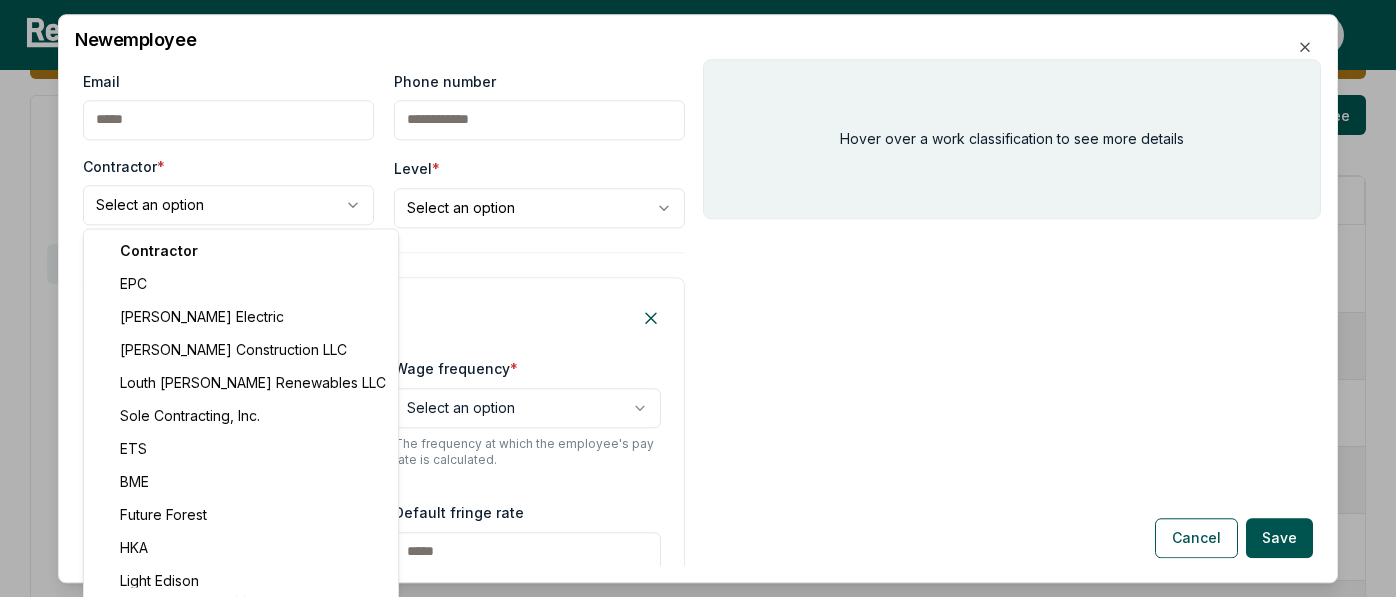 click on "Please visit us on your desktop We're working on making our marketplace mobile-friendly. For now, please visit [GEOGRAPHIC_DATA] on a desktop computer. Home Projects PWA Compliance Help Center [PERSON_NAME] Admin sponsor override Dimension Energy Dashboard Contractors Contracts Employees [DEMOGRAPHIC_DATA] Programs Payroll Reports Access Management Penalties Cure Payments Integrations CSV Upload Employees Create and manage employees. Add Employee Full Name Level [DEMOGRAPHIC_DATA] Job Types Payroll reports Apprentice certificate [PERSON_NAME] Journeyworker [PERSON_NAME] Renewables LLC OPERATOR: Backhoe/Excavator/Trackhoe   1 N/A [PERSON_NAME] Journeyworker GenPro Energy Solutions, LLC ELECTRICIAN   3 N/A [PERSON_NAME] Journeyworker Sole Contracting, Inc. LABORER: Common or General   5 N/A [PERSON_NAME] Journeyworker Sole Contracting, Inc. LABORER: Common or General   5 N/A [PERSON_NAME] Journeyworker GenPro Energy Solutions, LLC ELECTRICIAN   2 N/A Abdelrahim Arabi Journeyworker [PERSON_NAME] Renewables LLC LABORER: Common or General" at bounding box center (698, 10211) 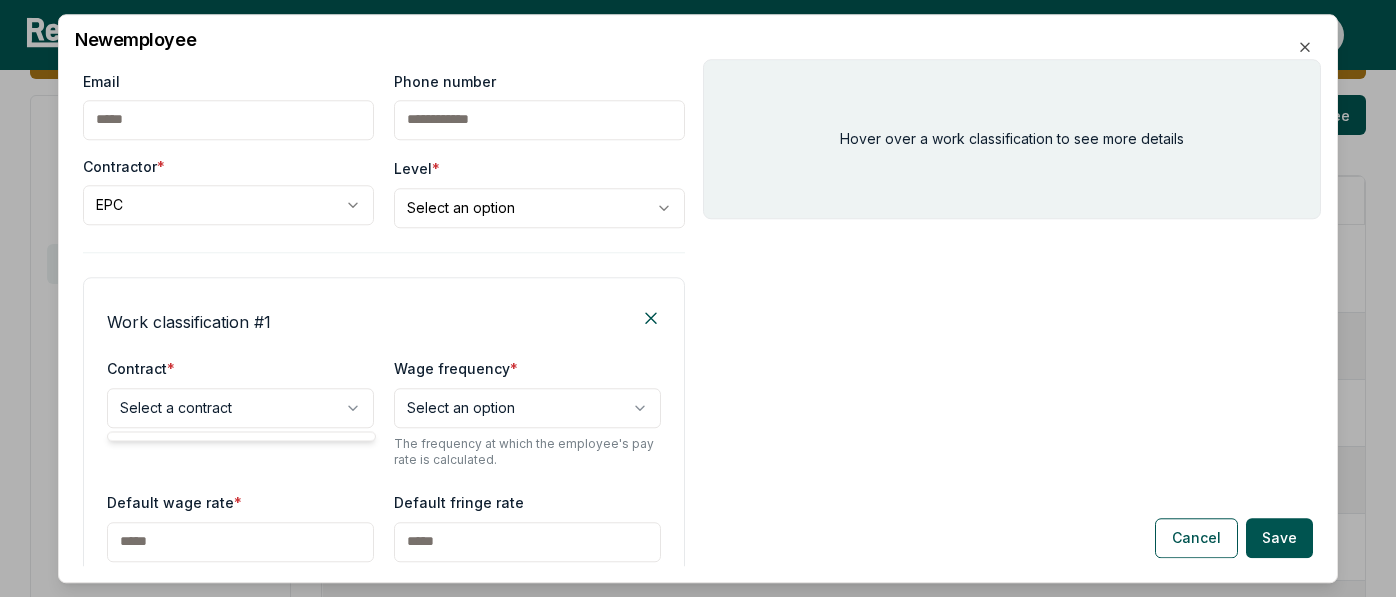 click on "Please visit us on your desktop We're working on making our marketplace mobile-friendly. For now, please visit [GEOGRAPHIC_DATA] on a desktop computer. Home Projects PWA Compliance Help Center [PERSON_NAME] Admin sponsor override Dimension Energy Dashboard Contractors Contracts Employees [DEMOGRAPHIC_DATA] Programs Payroll Reports Access Management Penalties Cure Payments Integrations CSV Upload Employees Create and manage employees. Add Employee Full Name Level [DEMOGRAPHIC_DATA] Job Types Payroll reports Apprentice certificate [PERSON_NAME] Journeyworker [PERSON_NAME] Renewables LLC OPERATOR: Backhoe/Excavator/Trackhoe   1 N/A [PERSON_NAME] Journeyworker GenPro Energy Solutions, LLC ELECTRICIAN   3 N/A [PERSON_NAME] Journeyworker Sole Contracting, Inc. LABORER: Common or General   5 N/A [PERSON_NAME] Journeyworker Sole Contracting, Inc. LABORER: Common or General   5 N/A [PERSON_NAME] Journeyworker GenPro Energy Solutions, LLC ELECTRICIAN   2 N/A Abdelrahim Arabi Journeyworker [PERSON_NAME] Renewables LLC LABORER: Common or General" at bounding box center [698, 10211] 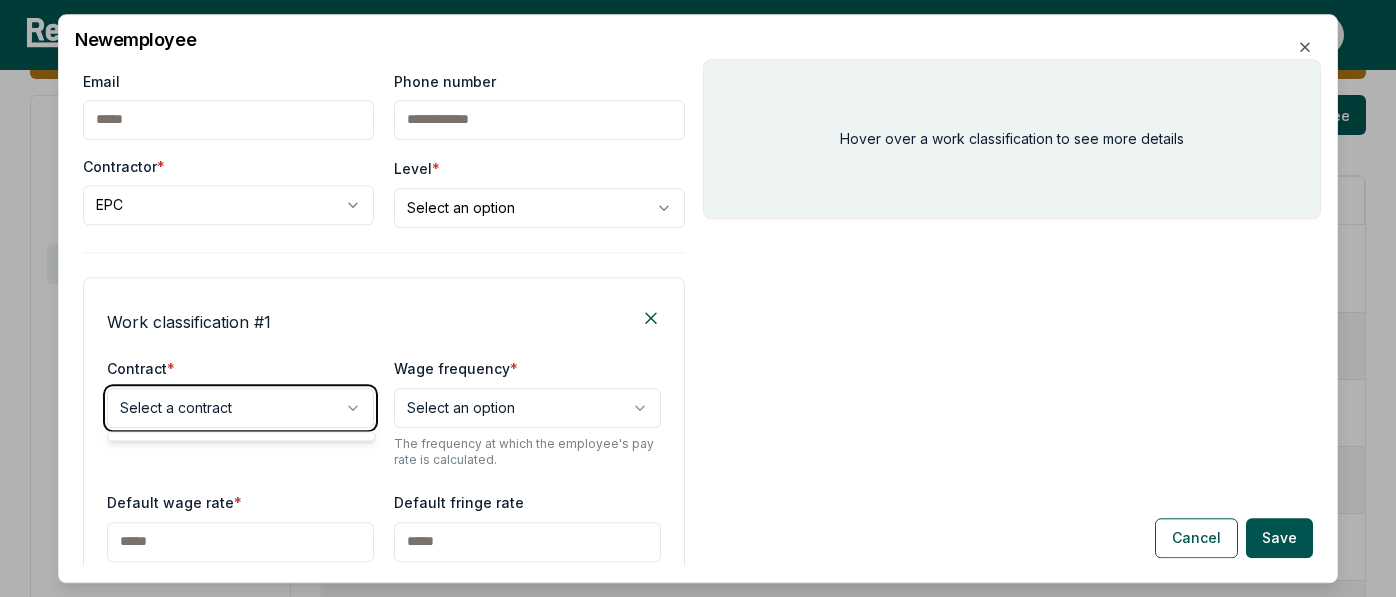 click on "Please visit us on your desktop We're working on making our marketplace mobile-friendly. For now, please visit [GEOGRAPHIC_DATA] on a desktop computer. Home Projects PWA Compliance Help Center [PERSON_NAME] Admin sponsor override Dimension Energy Dashboard Contractors Contracts Employees [DEMOGRAPHIC_DATA] Programs Payroll Reports Access Management Penalties Cure Payments Integrations CSV Upload Employees Create and manage employees. Add Employee Full Name Level [DEMOGRAPHIC_DATA] Job Types Payroll reports Apprentice certificate [PERSON_NAME] Journeyworker [PERSON_NAME] Renewables LLC OPERATOR: Backhoe/Excavator/Trackhoe   1 N/A [PERSON_NAME] Journeyworker GenPro Energy Solutions, LLC ELECTRICIAN   3 N/A [PERSON_NAME] Journeyworker Sole Contracting, Inc. LABORER: Common or General   5 N/A [PERSON_NAME] Journeyworker Sole Contracting, Inc. LABORER: Common or General   5 N/A [PERSON_NAME] Journeyworker GenPro Energy Solutions, LLC ELECTRICIAN   2 N/A Abdelrahim Arabi Journeyworker [PERSON_NAME] Renewables LLC LABORER: Common or General" at bounding box center (698, 10211) 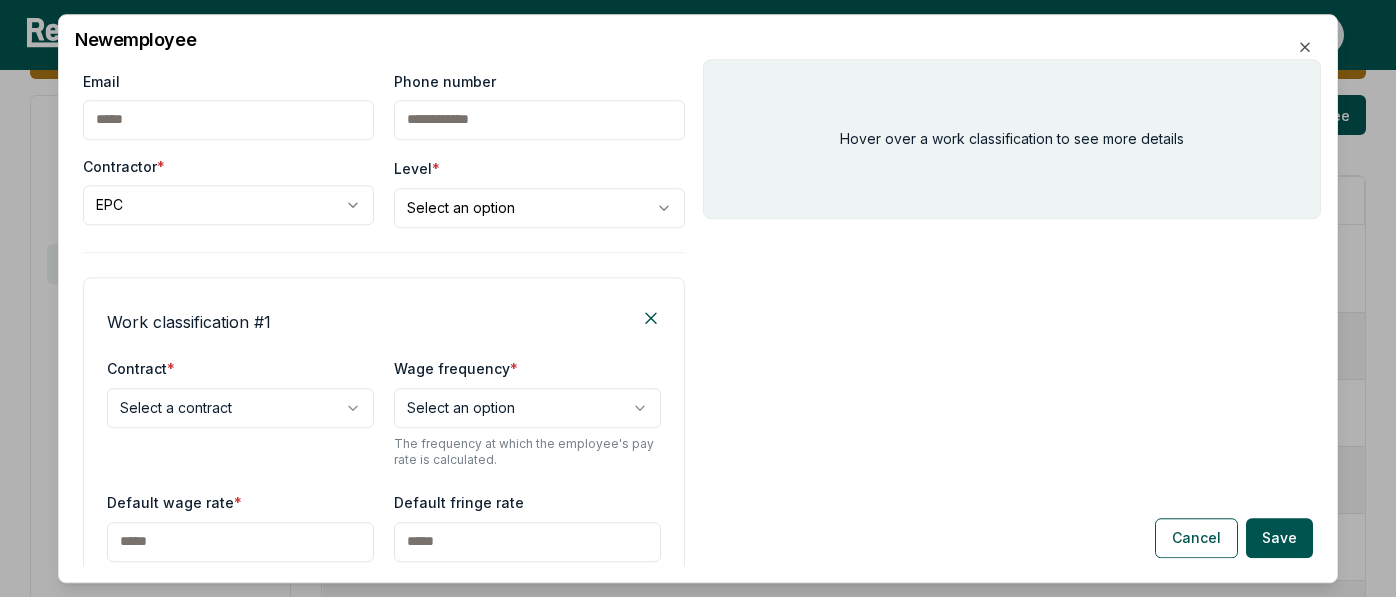 click on "Please visit us on your desktop We're working on making our marketplace mobile-friendly. For now, please visit [GEOGRAPHIC_DATA] on a desktop computer. Home Projects PWA Compliance Help Center [PERSON_NAME] Admin sponsor override Dimension Energy Dashboard Contractors Contracts Employees [DEMOGRAPHIC_DATA] Programs Payroll Reports Access Management Penalties Cure Payments Integrations CSV Upload Employees Create and manage employees. Add Employee Full Name Level [DEMOGRAPHIC_DATA] Job Types Payroll reports Apprentice certificate [PERSON_NAME] Journeyworker [PERSON_NAME] Renewables LLC OPERATOR: Backhoe/Excavator/Trackhoe   1 N/A [PERSON_NAME] Journeyworker GenPro Energy Solutions, LLC ELECTRICIAN   3 N/A [PERSON_NAME] Journeyworker Sole Contracting, Inc. LABORER: Common or General   5 N/A [PERSON_NAME] Journeyworker Sole Contracting, Inc. LABORER: Common or General   5 N/A [PERSON_NAME] Journeyworker GenPro Energy Solutions, LLC ELECTRICIAN   2 N/A Abdelrahim Arabi Journeyworker [PERSON_NAME] Renewables LLC LABORER: Common or General" at bounding box center [698, 10211] 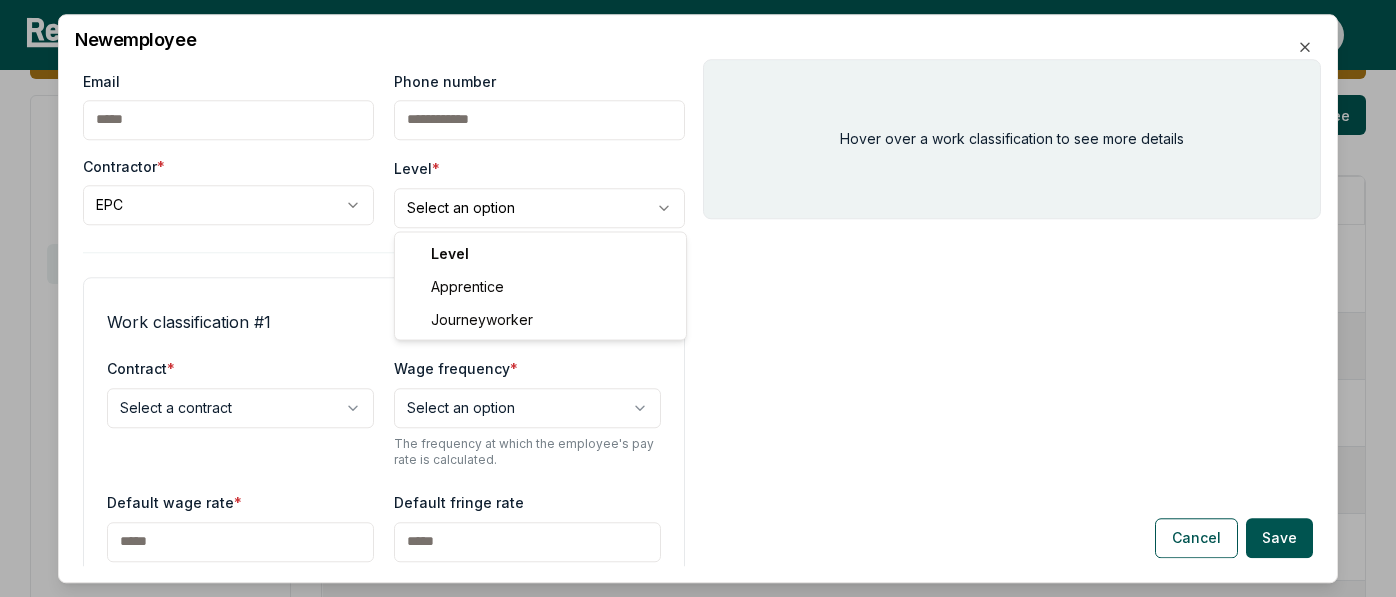 select on "**********" 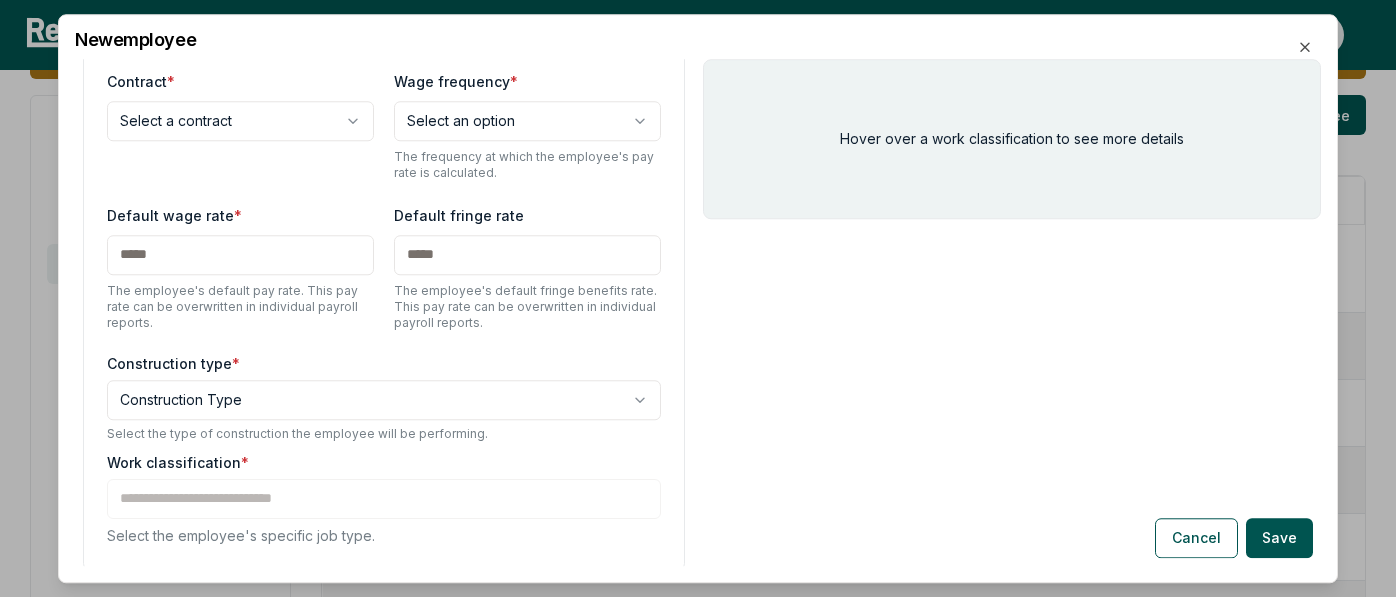 scroll, scrollTop: 348, scrollLeft: 0, axis: vertical 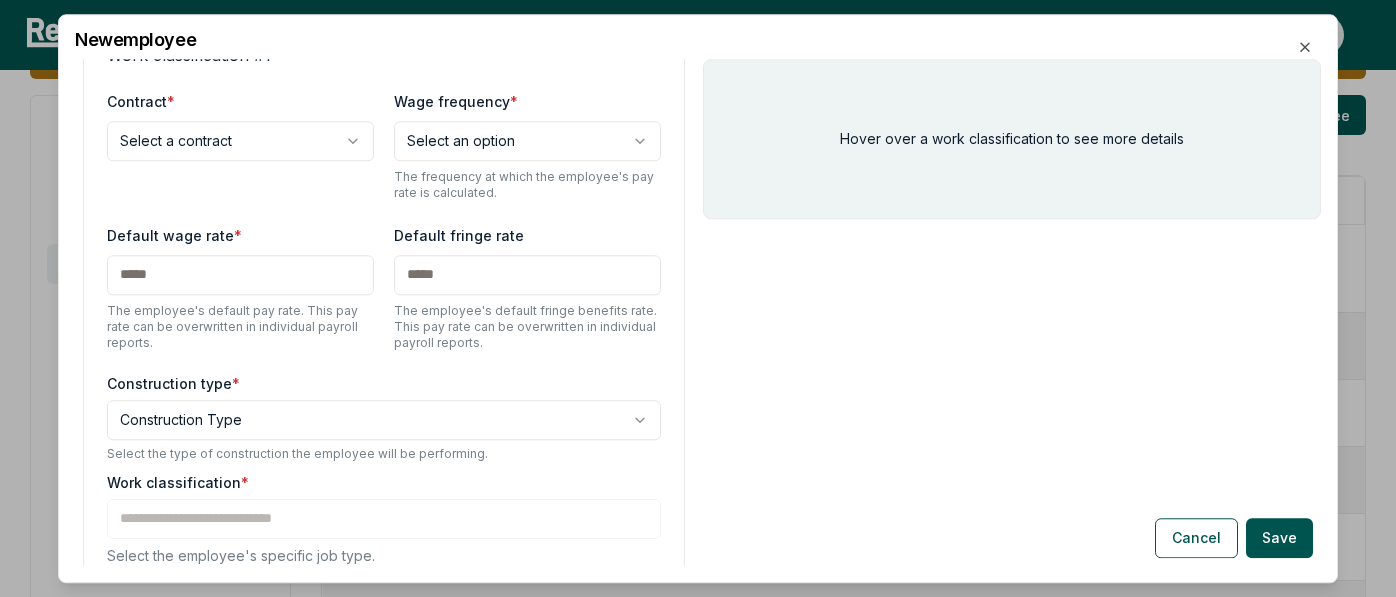 click on "Please visit us on your desktop We're working on making our marketplace mobile-friendly. For now, please visit [GEOGRAPHIC_DATA] on a desktop computer. Home Projects PWA Compliance Help Center [PERSON_NAME] Admin sponsor override Dimension Energy Dashboard Contractors Contracts Employees [DEMOGRAPHIC_DATA] Programs Payroll Reports Access Management Penalties Cure Payments Integrations CSV Upload Employees Create and manage employees. Add Employee Full Name Level [DEMOGRAPHIC_DATA] Job Types Payroll reports Apprentice certificate [PERSON_NAME] Journeyworker [PERSON_NAME] Renewables LLC OPERATOR: Backhoe/Excavator/Trackhoe   1 N/A [PERSON_NAME] Journeyworker GenPro Energy Solutions, LLC ELECTRICIAN   3 N/A [PERSON_NAME] Journeyworker Sole Contracting, Inc. LABORER: Common or General   5 N/A [PERSON_NAME] Journeyworker Sole Contracting, Inc. LABORER: Common or General   5 N/A [PERSON_NAME] Journeyworker GenPro Energy Solutions, LLC ELECTRICIAN   2 N/A Abdelrahim Arabi Journeyworker [PERSON_NAME] Renewables LLC LABORER: Common or General" at bounding box center [698, 10211] 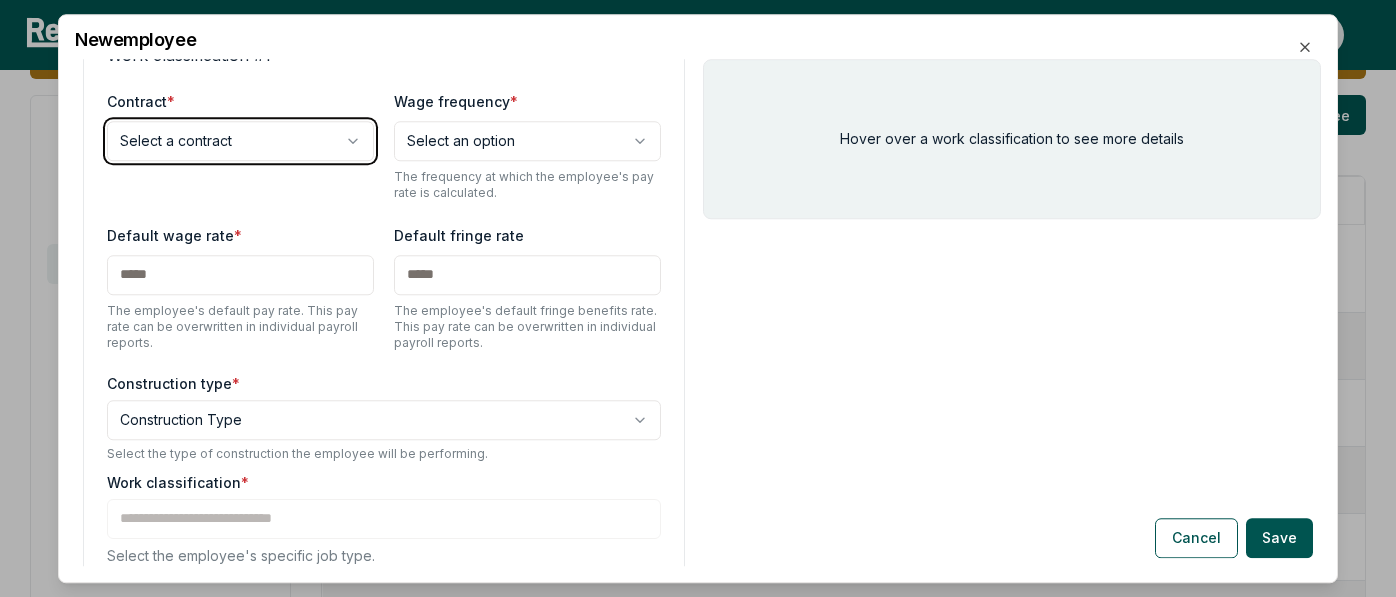 click on "Please visit us on your desktop We're working on making our marketplace mobile-friendly. For now, please visit [GEOGRAPHIC_DATA] on a desktop computer. Home Projects PWA Compliance Help Center [PERSON_NAME] Admin sponsor override Dimension Energy Dashboard Contractors Contracts Employees [DEMOGRAPHIC_DATA] Programs Payroll Reports Access Management Penalties Cure Payments Integrations CSV Upload Employees Create and manage employees. Add Employee Full Name Level [DEMOGRAPHIC_DATA] Job Types Payroll reports Apprentice certificate [PERSON_NAME] Journeyworker [PERSON_NAME] Renewables LLC OPERATOR: Backhoe/Excavator/Trackhoe   1 N/A [PERSON_NAME] Journeyworker GenPro Energy Solutions, LLC ELECTRICIAN   3 N/A [PERSON_NAME] Journeyworker Sole Contracting, Inc. LABORER: Common or General   5 N/A [PERSON_NAME] Journeyworker Sole Contracting, Inc. LABORER: Common or General   5 N/A [PERSON_NAME] Journeyworker GenPro Energy Solutions, LLC ELECTRICIAN   2 N/A Abdelrahim Arabi Journeyworker [PERSON_NAME] Renewables LLC LABORER: Common or General" at bounding box center [698, 10211] 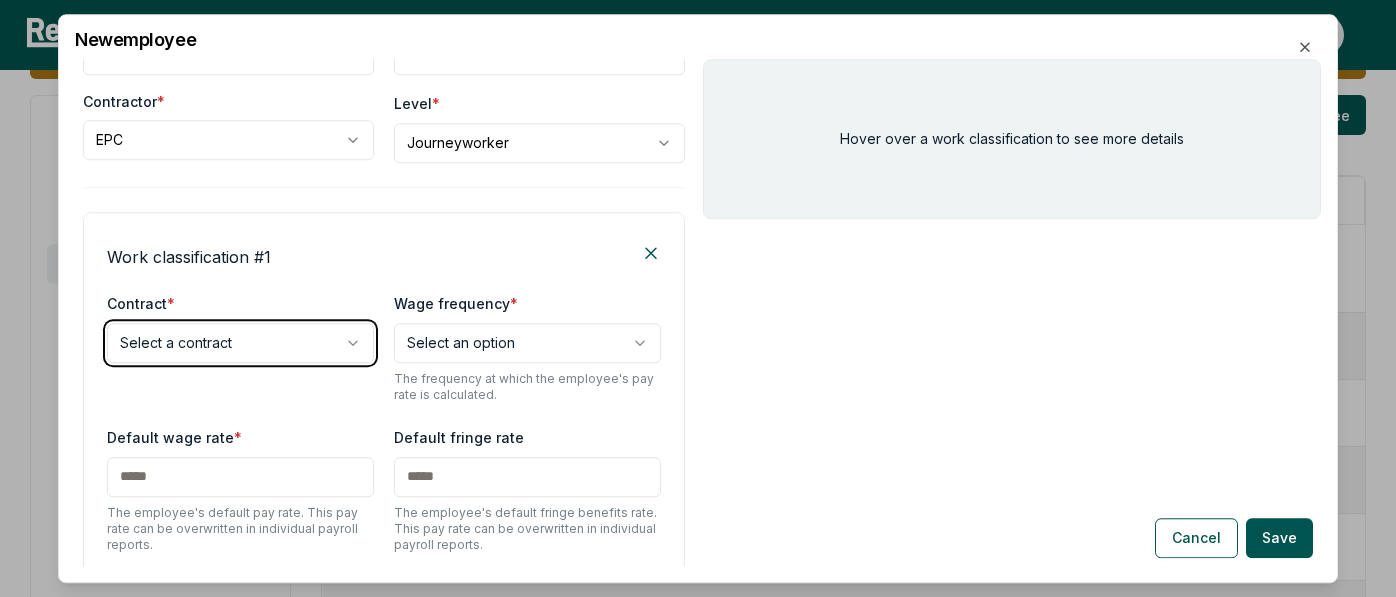scroll, scrollTop: 144, scrollLeft: 0, axis: vertical 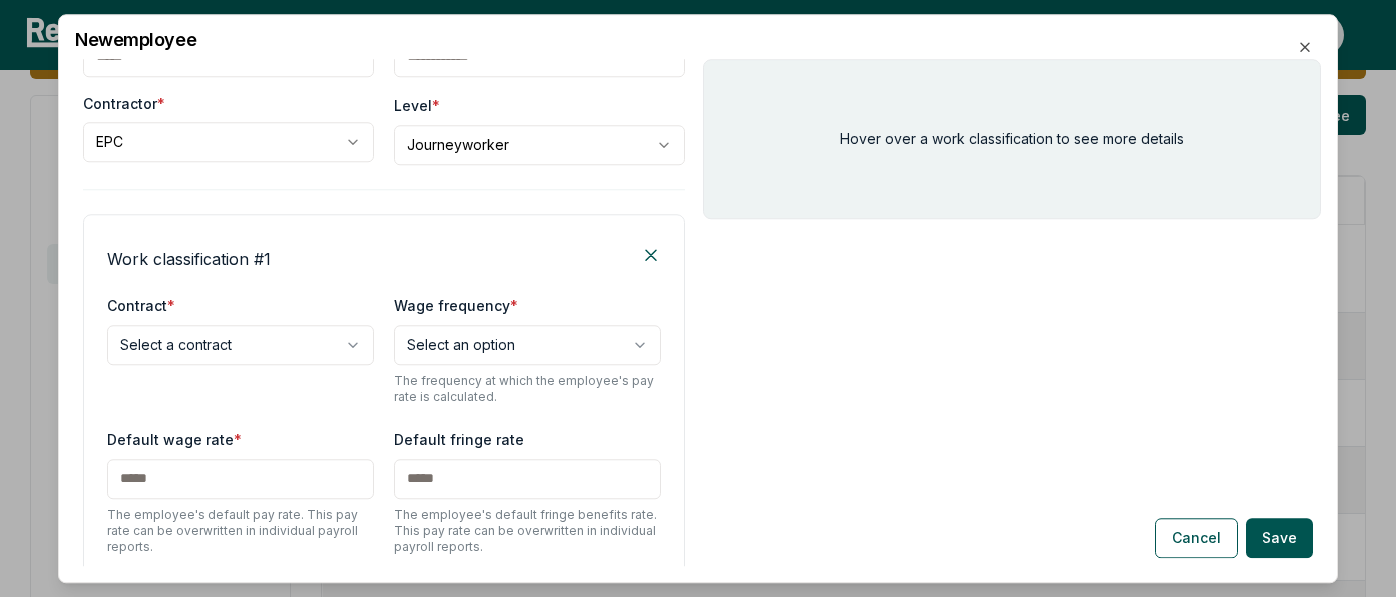 click on "Please visit us on your desktop We're working on making our marketplace mobile-friendly. For now, please visit [GEOGRAPHIC_DATA] on a desktop computer. Home Projects PWA Compliance Help Center [PERSON_NAME] Admin sponsor override Dimension Energy Dashboard Contractors Contracts Employees [DEMOGRAPHIC_DATA] Programs Payroll Reports Access Management Penalties Cure Payments Integrations CSV Upload Employees Create and manage employees. Add Employee Full Name Level [DEMOGRAPHIC_DATA] Job Types Payroll reports Apprentice certificate [PERSON_NAME] Journeyworker [PERSON_NAME] Renewables LLC OPERATOR: Backhoe/Excavator/Trackhoe   1 N/A [PERSON_NAME] Journeyworker GenPro Energy Solutions, LLC ELECTRICIAN   3 N/A [PERSON_NAME] Journeyworker Sole Contracting, Inc. LABORER: Common or General   5 N/A [PERSON_NAME] Journeyworker Sole Contracting, Inc. LABORER: Common or General   5 N/A [PERSON_NAME] Journeyworker GenPro Energy Solutions, LLC ELECTRICIAN   2 N/A Abdelrahim Arabi Journeyworker [PERSON_NAME] Renewables LLC LABORER: Common or General" at bounding box center [698, 10211] 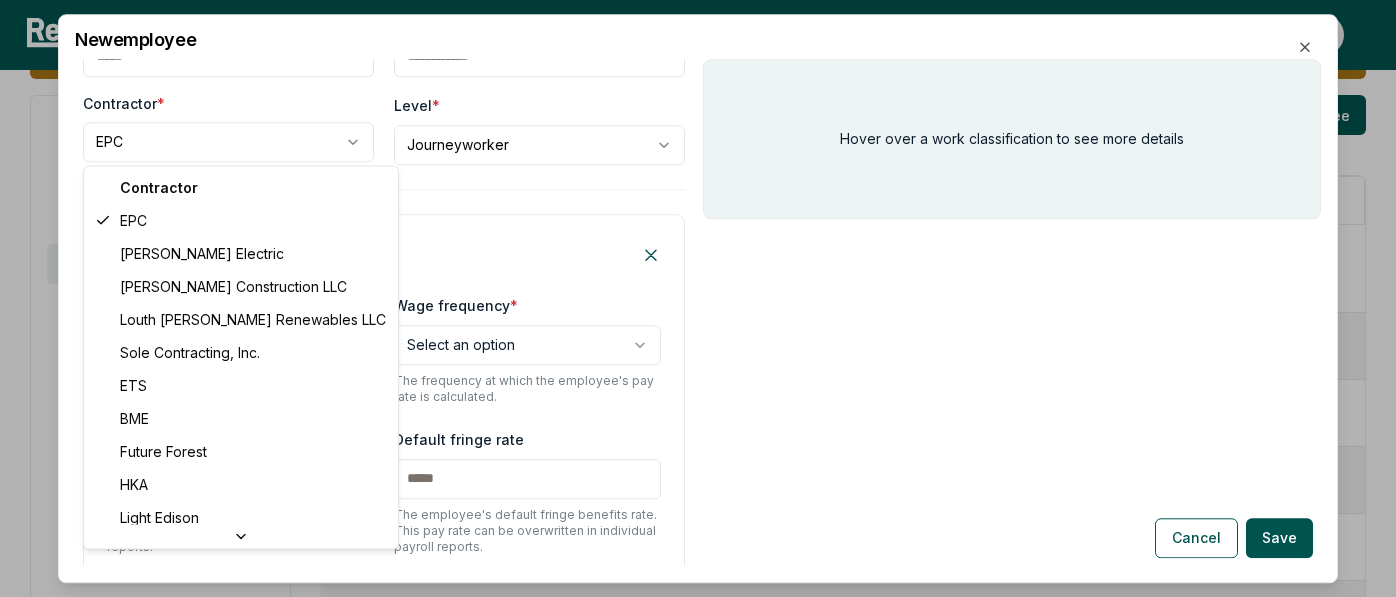 select on "**********" 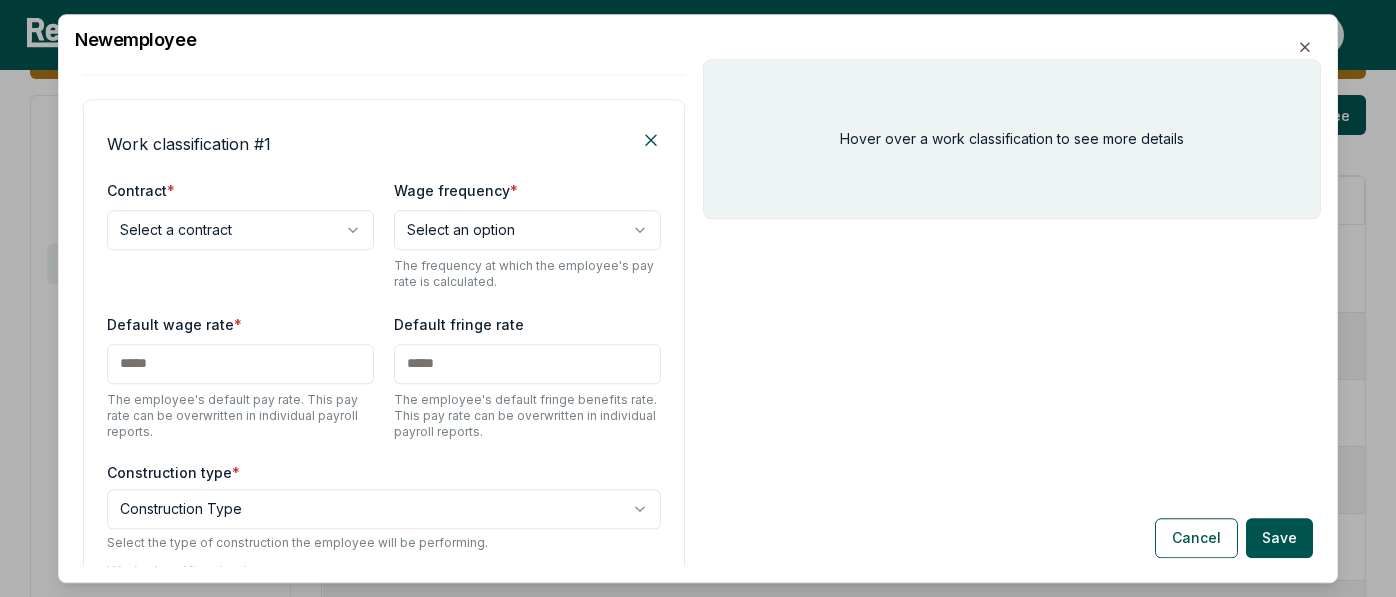 click on "**********" at bounding box center (384, 389) 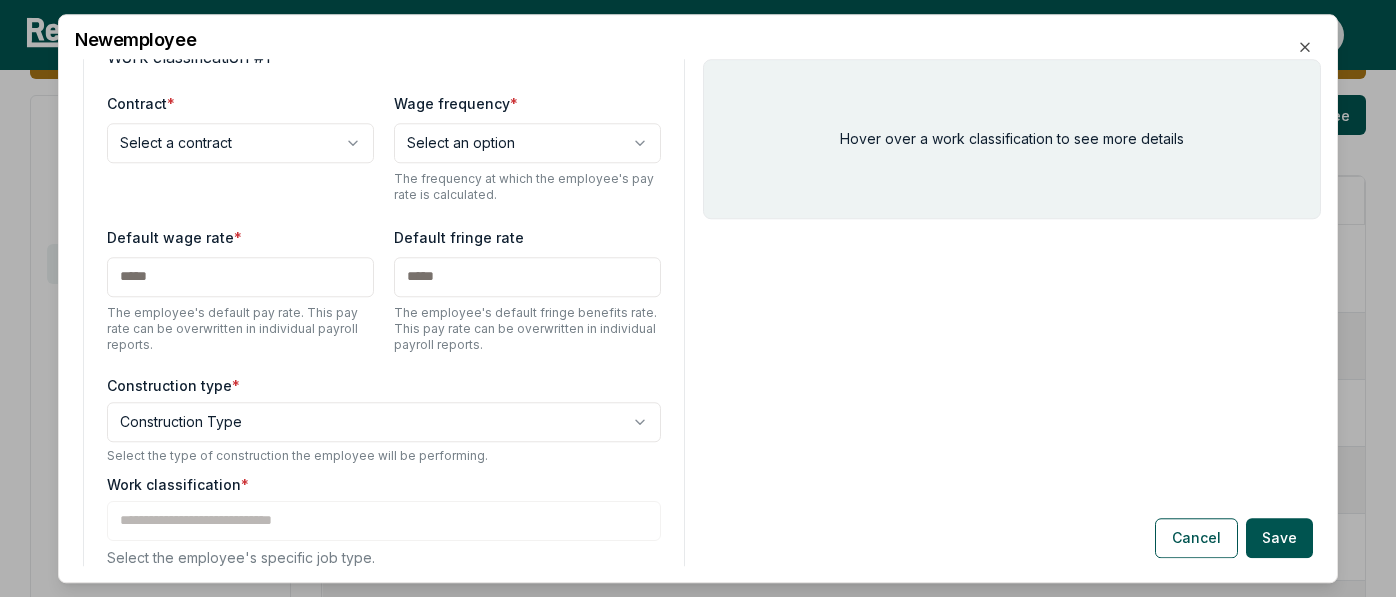 scroll, scrollTop: 252, scrollLeft: 0, axis: vertical 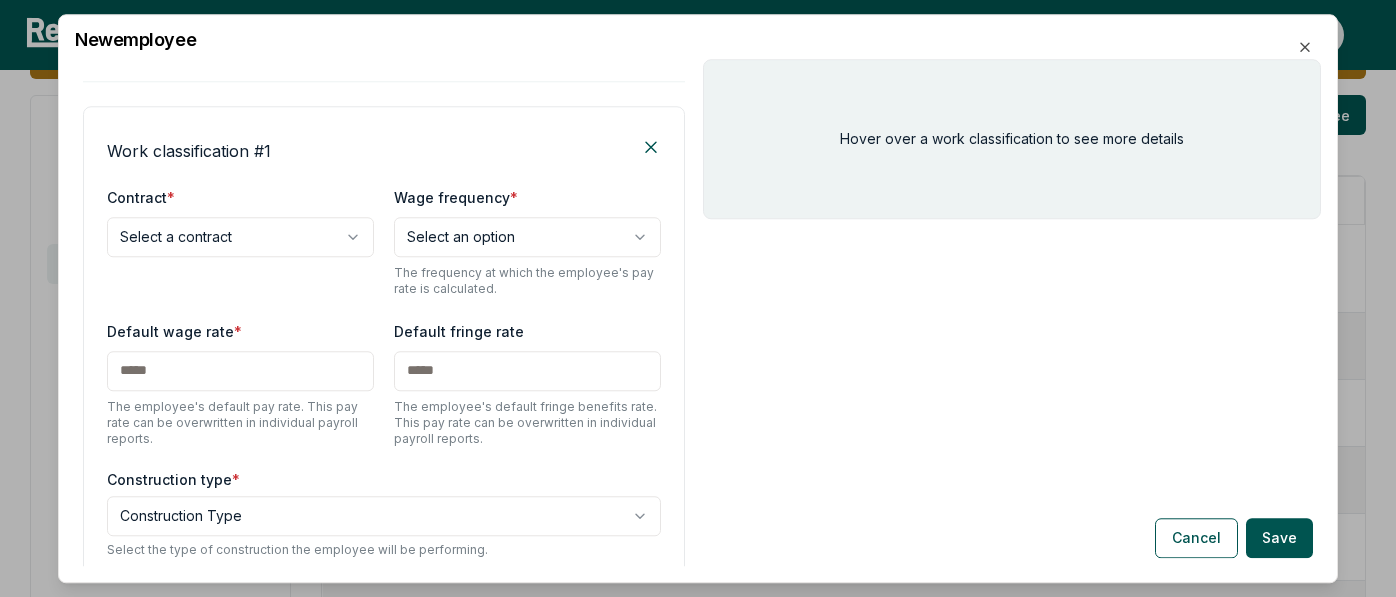 click on "Please visit us on your desktop We're working on making our marketplace mobile-friendly. For now, please visit [GEOGRAPHIC_DATA] on a desktop computer. Home Projects PWA Compliance Help Center [PERSON_NAME] Admin sponsor override Dimension Energy Dashboard Contractors Contracts Employees [DEMOGRAPHIC_DATA] Programs Payroll Reports Access Management Penalties Cure Payments Integrations CSV Upload Employees Create and manage employees. Add Employee Full Name Level [DEMOGRAPHIC_DATA] Job Types Payroll reports Apprentice certificate [PERSON_NAME] Journeyworker [PERSON_NAME] Renewables LLC OPERATOR: Backhoe/Excavator/Trackhoe   1 N/A [PERSON_NAME] Journeyworker GenPro Energy Solutions, LLC ELECTRICIAN   3 N/A [PERSON_NAME] Journeyworker Sole Contracting, Inc. LABORER: Common or General   5 N/A [PERSON_NAME] Journeyworker Sole Contracting, Inc. LABORER: Common or General   5 N/A [PERSON_NAME] Journeyworker GenPro Energy Solutions, LLC ELECTRICIAN   2 N/A Abdelrahim Arabi Journeyworker [PERSON_NAME] Renewables LLC LABORER: Common or General" at bounding box center [698, 10211] 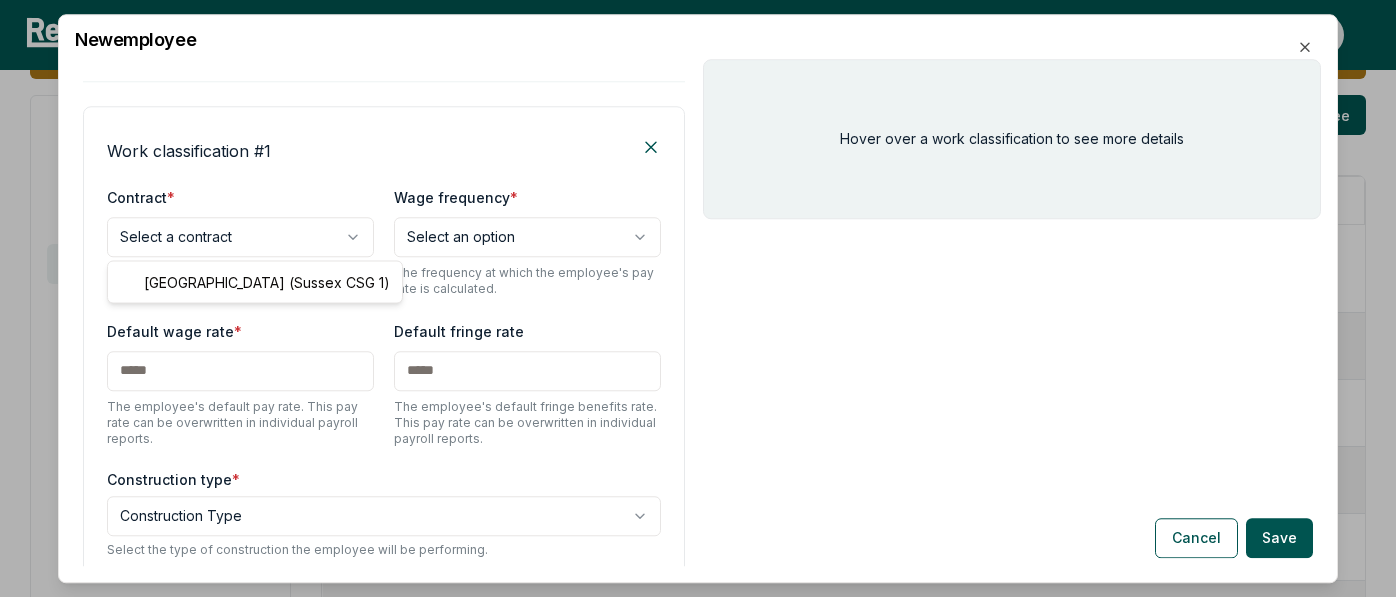 select on "**********" 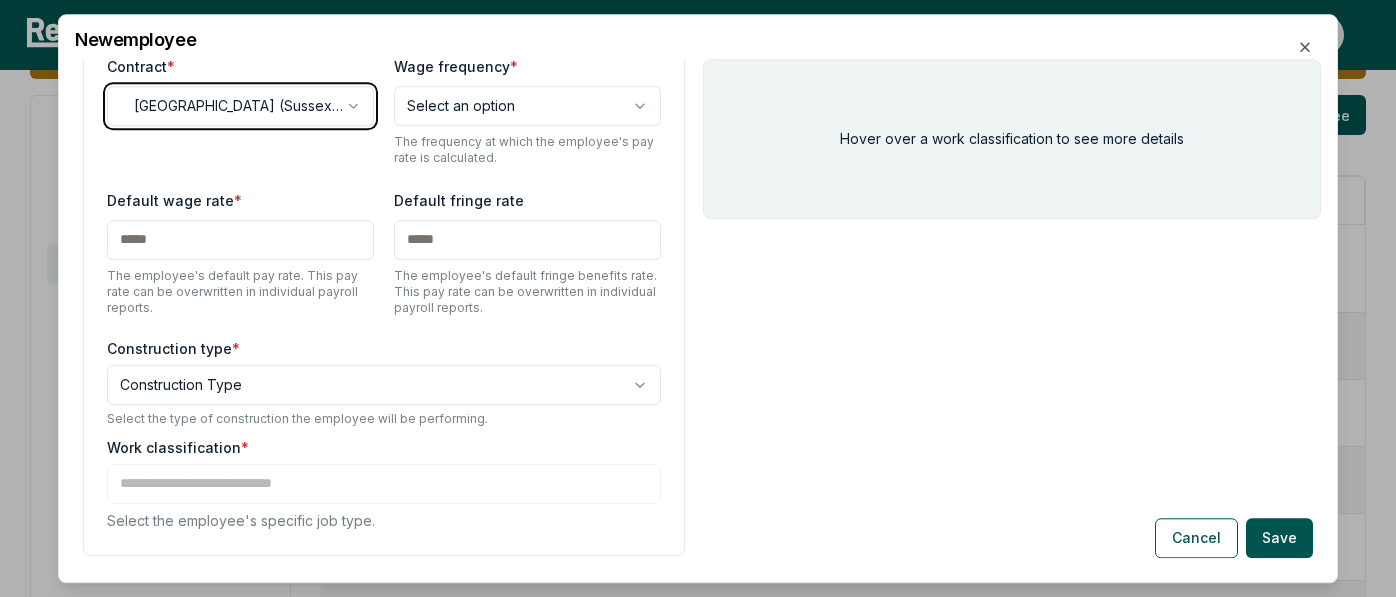 scroll, scrollTop: 484, scrollLeft: 0, axis: vertical 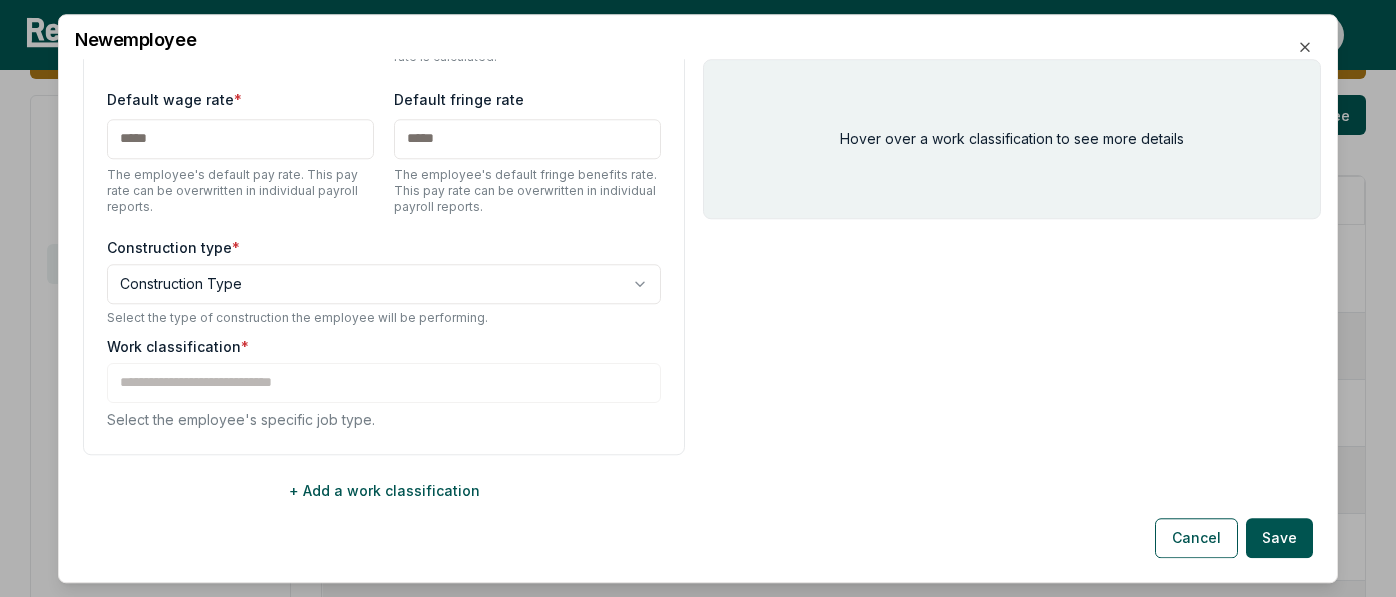 click on "Please visit us on your desktop We're working on making our marketplace mobile-friendly. For now, please visit [GEOGRAPHIC_DATA] on a desktop computer. Home Projects PWA Compliance Help Center [PERSON_NAME] Admin sponsor override Dimension Energy Dashboard Contractors Contracts Employees [DEMOGRAPHIC_DATA] Programs Payroll Reports Access Management Penalties Cure Payments Integrations CSV Upload Employees Create and manage employees. Add Employee Full Name Level [DEMOGRAPHIC_DATA] Job Types Payroll reports Apprentice certificate [PERSON_NAME] Journeyworker [PERSON_NAME] Renewables LLC OPERATOR: Backhoe/Excavator/Trackhoe   1 N/A [PERSON_NAME] Journeyworker GenPro Energy Solutions, LLC ELECTRICIAN   3 N/A [PERSON_NAME] Journeyworker Sole Contracting, Inc. LABORER: Common or General   5 N/A [PERSON_NAME] Journeyworker Sole Contracting, Inc. LABORER: Common or General   5 N/A [PERSON_NAME] Journeyworker GenPro Energy Solutions, LLC ELECTRICIAN   2 N/A Abdelrahim Arabi Journeyworker [PERSON_NAME] Renewables LLC LABORER: Common or General" at bounding box center (698, 10211) 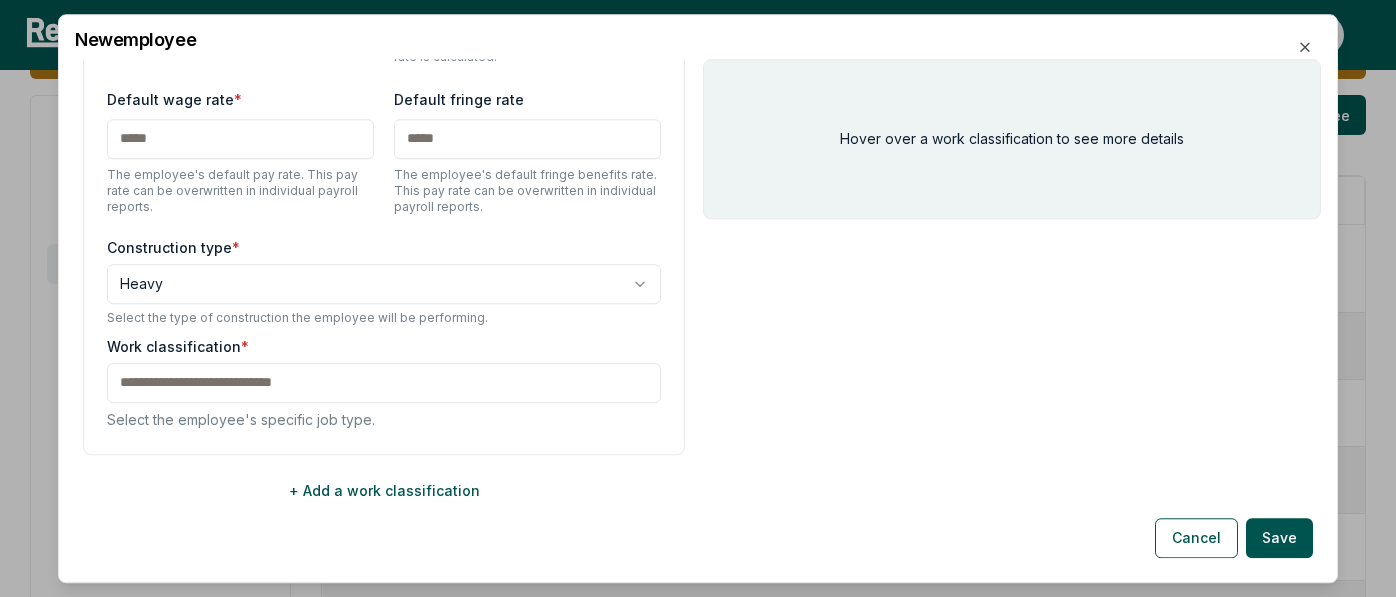 click at bounding box center (384, 383) 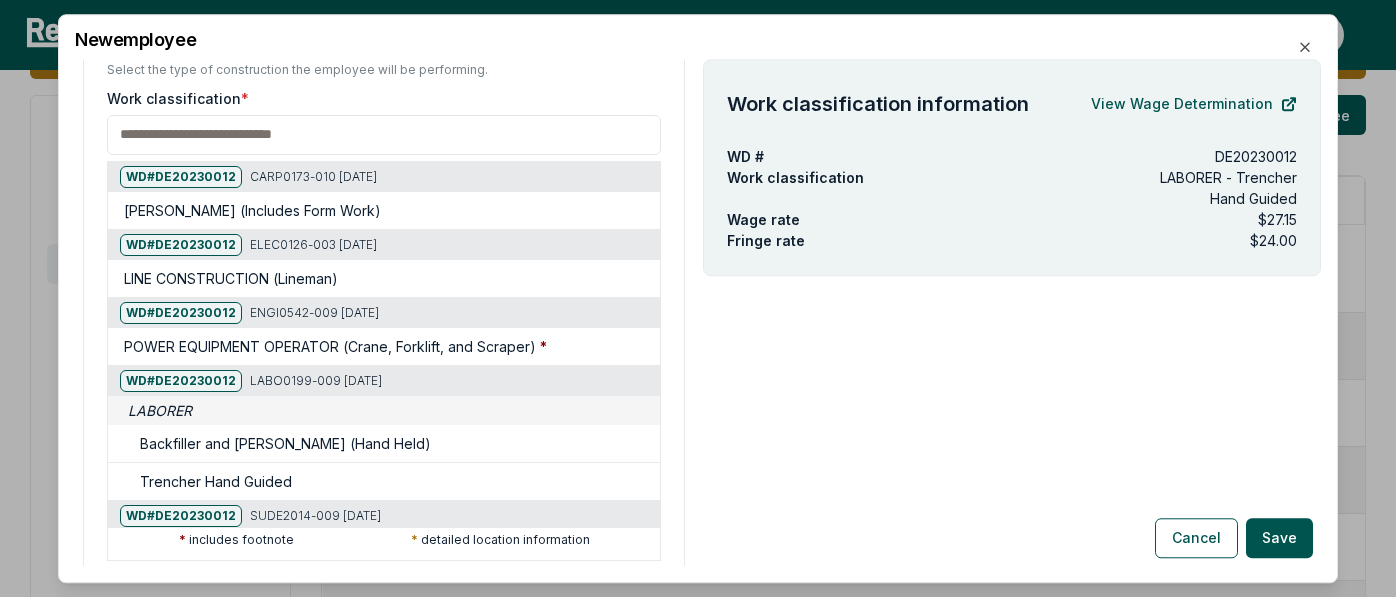 scroll, scrollTop: 721, scrollLeft: 0, axis: vertical 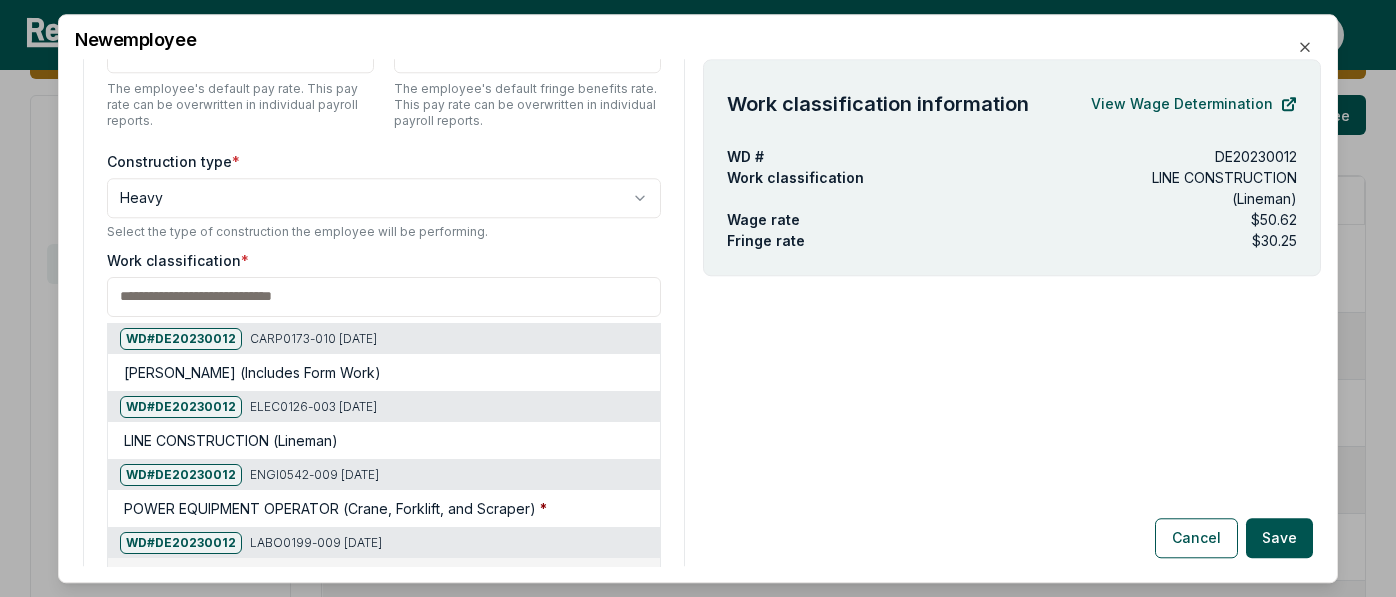click at bounding box center (107, 720) 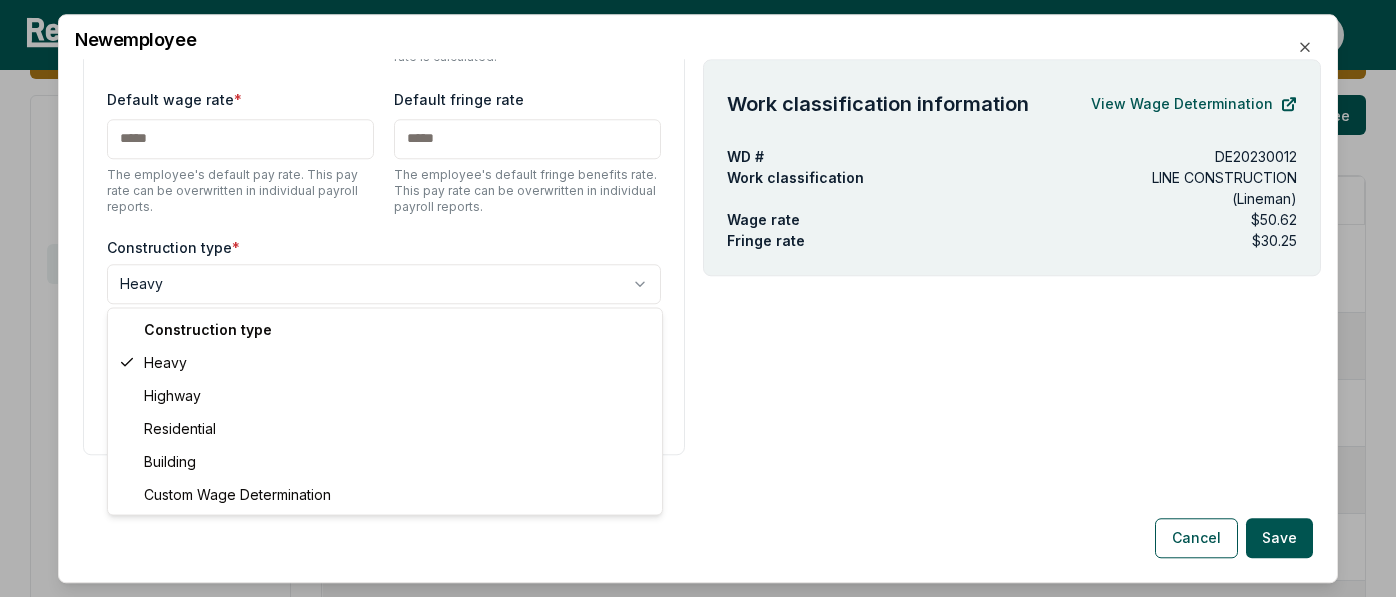 click on "Please visit us on your desktop We're working on making our marketplace mobile-friendly. For now, please visit [GEOGRAPHIC_DATA] on a desktop computer. Home Projects PWA Compliance Help Center [PERSON_NAME] Admin sponsor override Dimension Energy Dashboard Contractors Contracts Employees [DEMOGRAPHIC_DATA] Programs Payroll Reports Access Management Penalties Cure Payments Integrations CSV Upload Employees Create and manage employees. Add Employee Full Name Level [DEMOGRAPHIC_DATA] Job Types Payroll reports Apprentice certificate [PERSON_NAME] Journeyworker [PERSON_NAME] Renewables LLC OPERATOR: Backhoe/Excavator/Trackhoe   1 N/A [PERSON_NAME] Journeyworker GenPro Energy Solutions, LLC ELECTRICIAN   3 N/A [PERSON_NAME] Journeyworker Sole Contracting, Inc. LABORER: Common or General   5 N/A [PERSON_NAME] Journeyworker Sole Contracting, Inc. LABORER: Common or General   5 N/A [PERSON_NAME] Journeyworker GenPro Energy Solutions, LLC ELECTRICIAN   2 N/A Abdelrahim Arabi Journeyworker [PERSON_NAME] Renewables LLC LABORER: Common or General" at bounding box center (698, 10211) 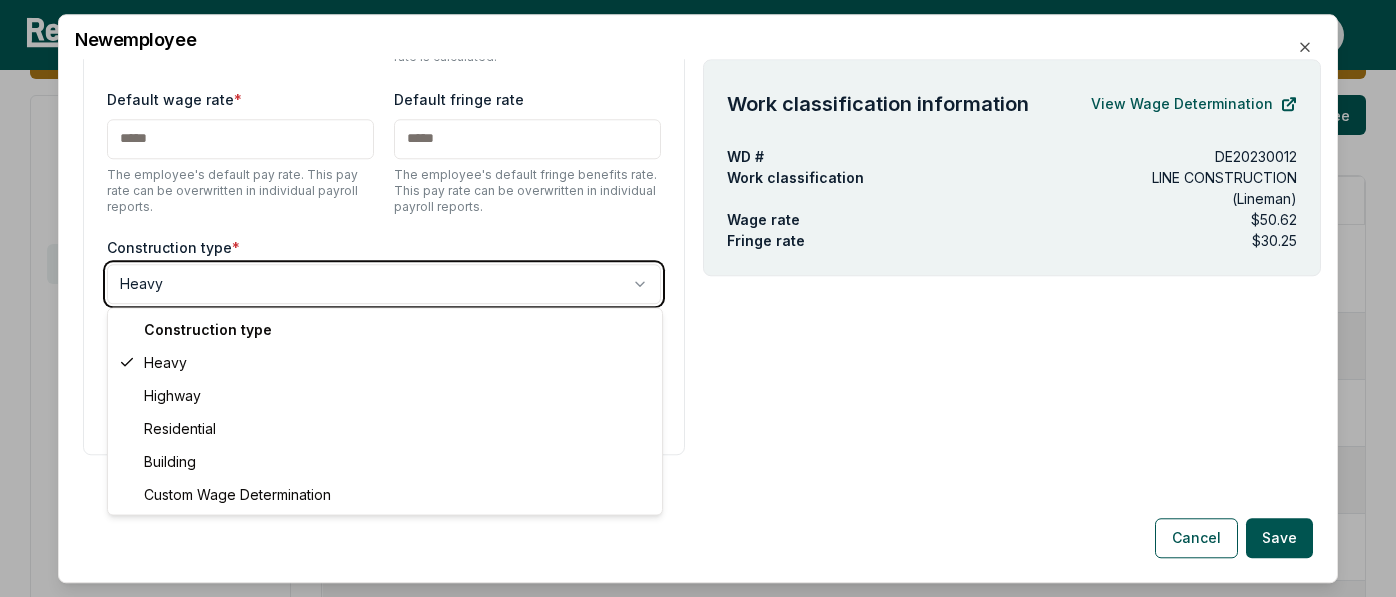 click on "Please visit us on your desktop We're working on making our marketplace mobile-friendly. For now, please visit [GEOGRAPHIC_DATA] on a desktop computer. Home Projects PWA Compliance Help Center [PERSON_NAME] Admin sponsor override Dimension Energy Dashboard Contractors Contracts Employees [DEMOGRAPHIC_DATA] Programs Payroll Reports Access Management Penalties Cure Payments Integrations CSV Upload Employees Create and manage employees. Add Employee Full Name Level [DEMOGRAPHIC_DATA] Job Types Payroll reports Apprentice certificate [PERSON_NAME] Journeyworker [PERSON_NAME] Renewables LLC OPERATOR: Backhoe/Excavator/Trackhoe   1 N/A [PERSON_NAME] Journeyworker GenPro Energy Solutions, LLC ELECTRICIAN   3 N/A [PERSON_NAME] Journeyworker Sole Contracting, Inc. LABORER: Common or General   5 N/A [PERSON_NAME] Journeyworker Sole Contracting, Inc. LABORER: Common or General   5 N/A [PERSON_NAME] Journeyworker GenPro Energy Solutions, LLC ELECTRICIAN   2 N/A Abdelrahim Arabi Journeyworker [PERSON_NAME] Renewables LLC LABORER: Common or General" at bounding box center (698, 10211) 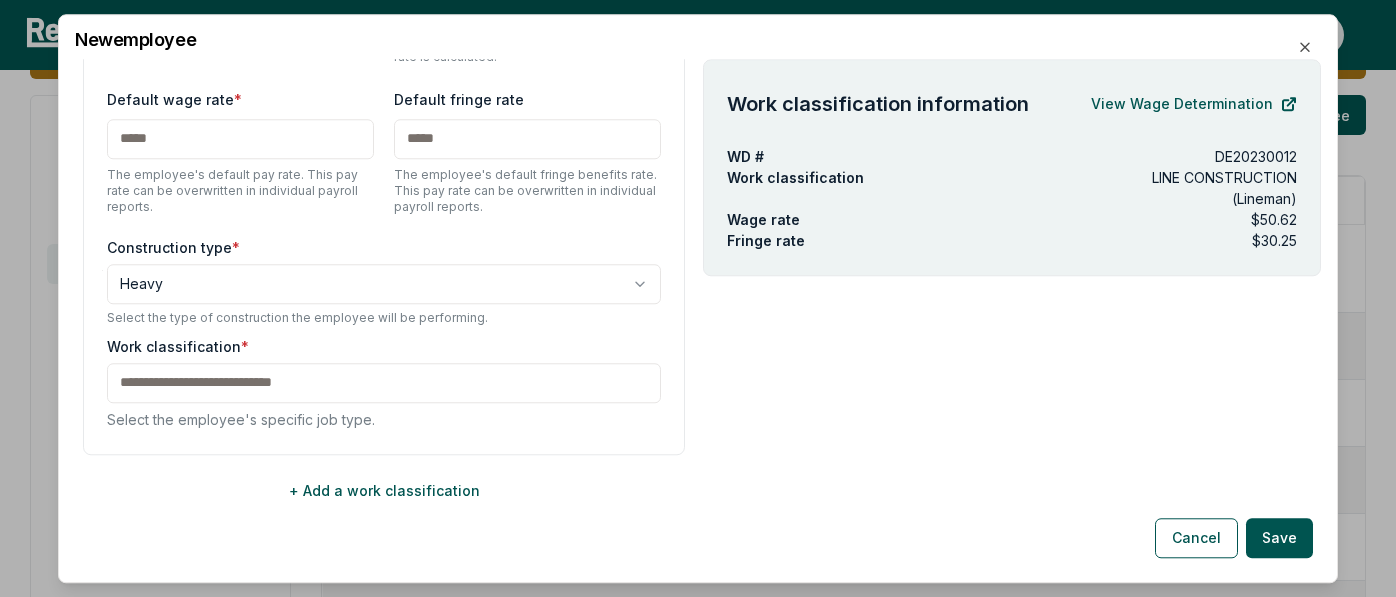 click at bounding box center (384, 383) 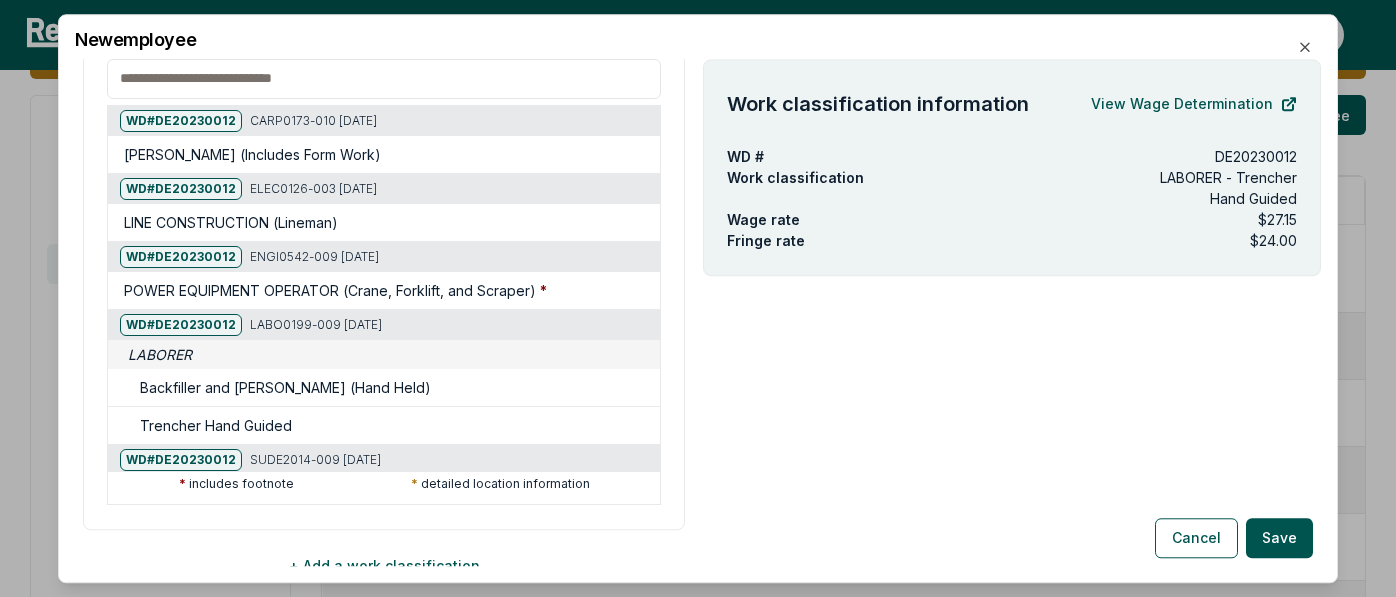 scroll, scrollTop: 863, scrollLeft: 0, axis: vertical 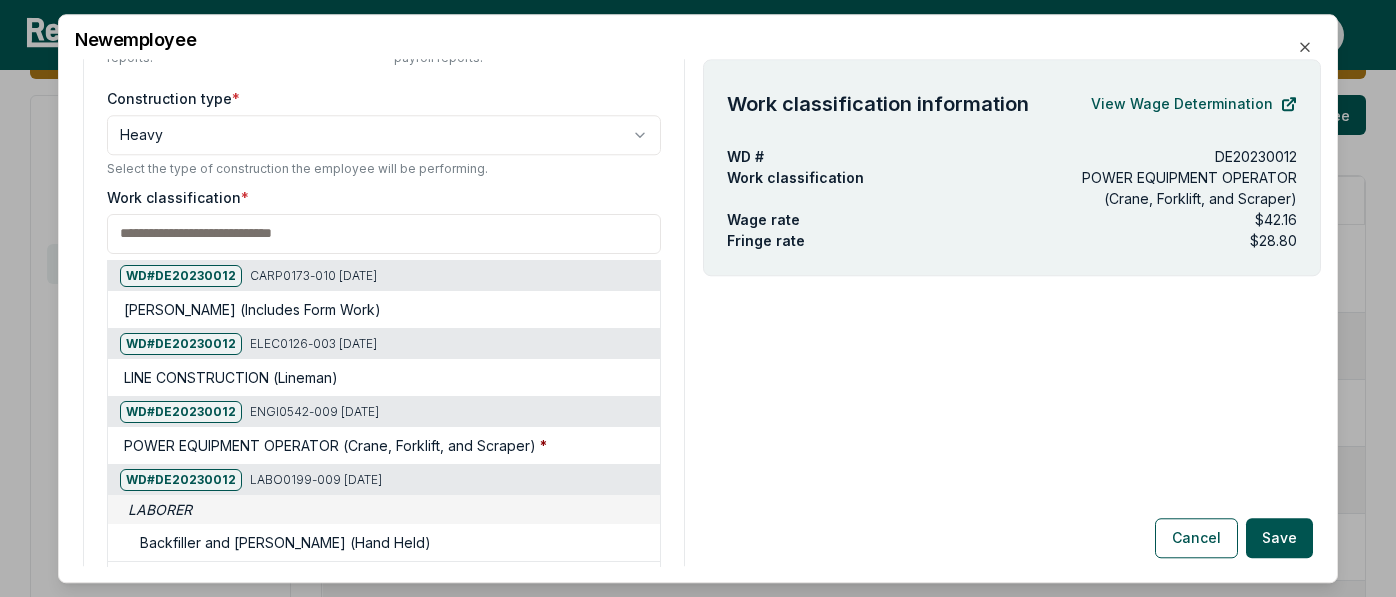 click on "**********" at bounding box center [384, 205] 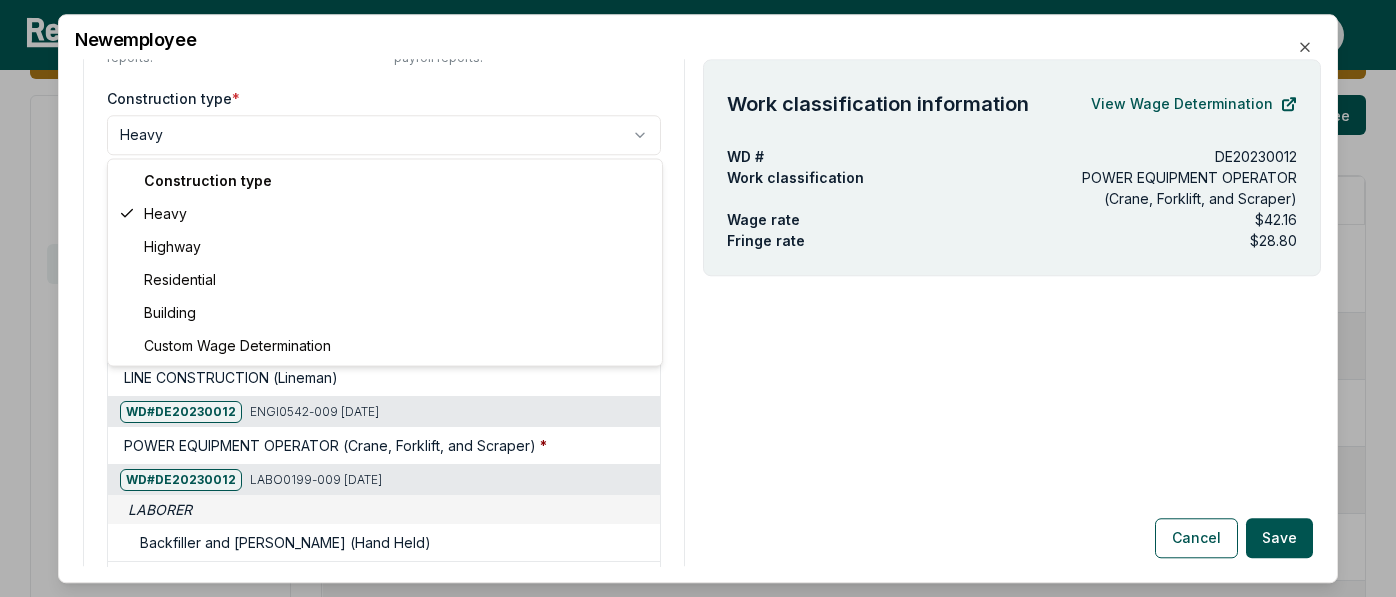 click on "Please visit us on your desktop We're working on making our marketplace mobile-friendly. For now, please visit [GEOGRAPHIC_DATA] on a desktop computer. Home Projects PWA Compliance Help Center [PERSON_NAME] Admin sponsor override Dimension Energy Dashboard Contractors Contracts Employees [DEMOGRAPHIC_DATA] Programs Payroll Reports Access Management Penalties Cure Payments Integrations CSV Upload Employees Create and manage employees. Add Employee Full Name Level [DEMOGRAPHIC_DATA] Job Types Payroll reports Apprentice certificate [PERSON_NAME] Journeyworker [PERSON_NAME] Renewables LLC OPERATOR: Backhoe/Excavator/Trackhoe   1 N/A [PERSON_NAME] Journeyworker GenPro Energy Solutions, LLC ELECTRICIAN   3 N/A [PERSON_NAME] Journeyworker Sole Contracting, Inc. LABORER: Common or General   5 N/A [PERSON_NAME] Journeyworker Sole Contracting, Inc. LABORER: Common or General   5 N/A [PERSON_NAME] Journeyworker GenPro Energy Solutions, LLC ELECTRICIAN   2 N/A Abdelrahim Arabi Journeyworker [PERSON_NAME] Renewables LLC LABORER: Common or General" at bounding box center [698, 10211] 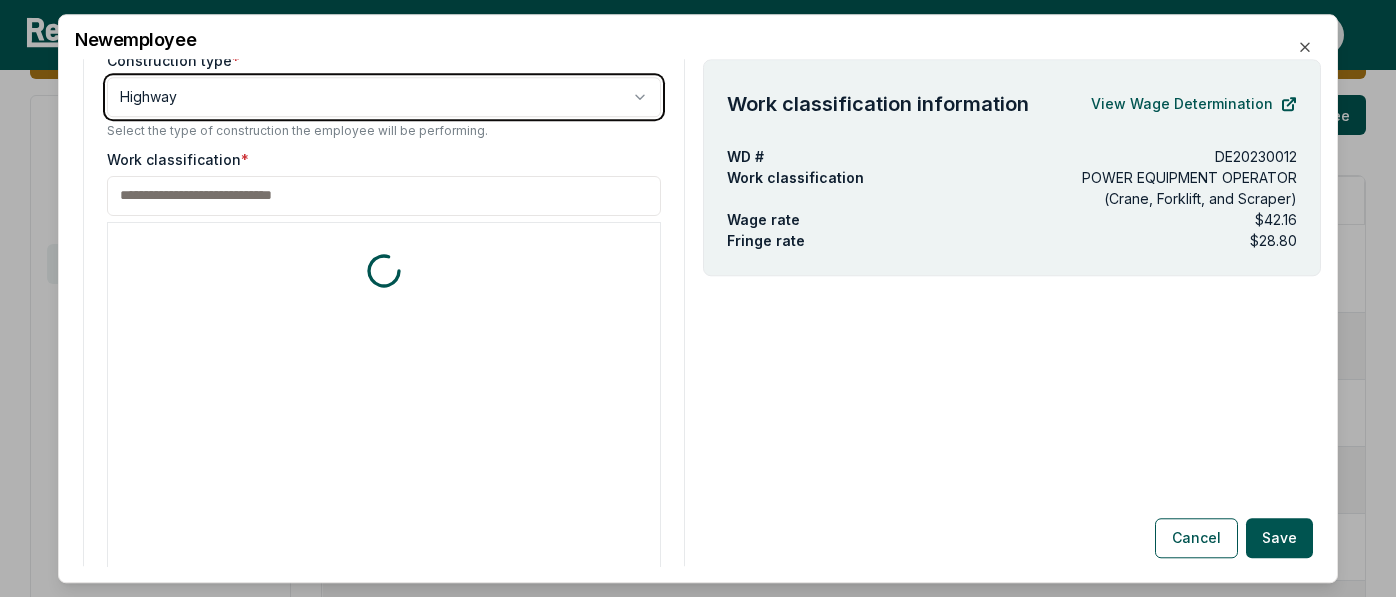 scroll, scrollTop: 674, scrollLeft: 0, axis: vertical 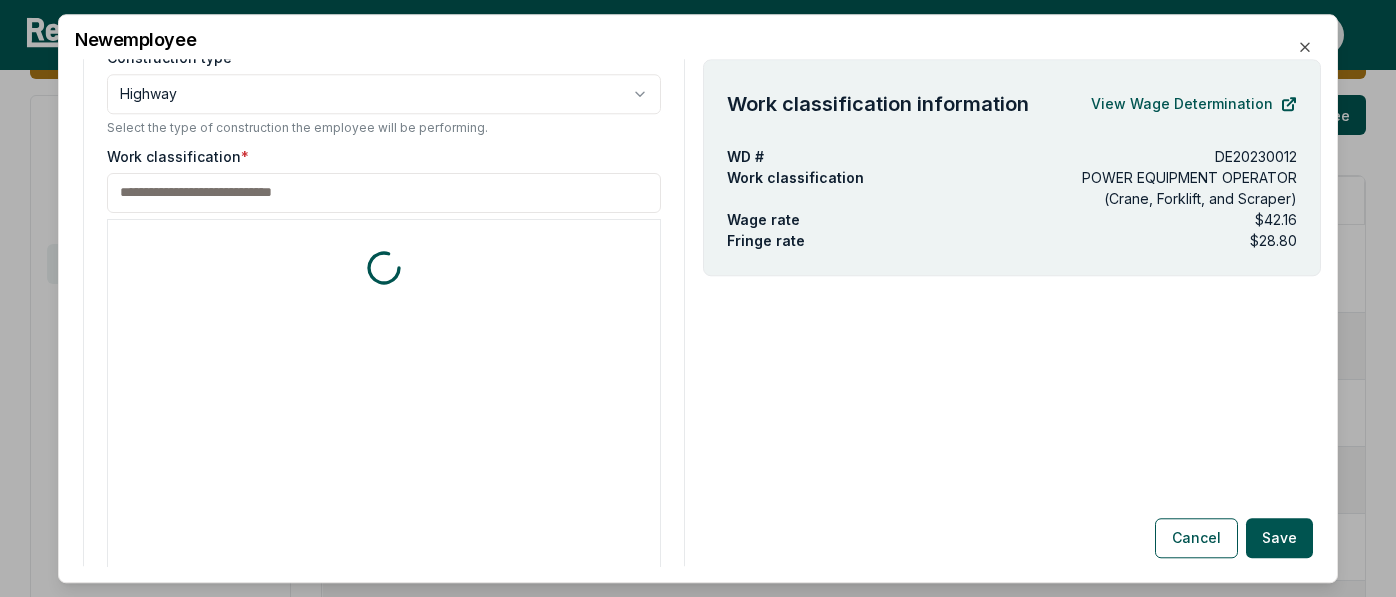 click on "Work classification   *   *   includes footnote  *   detailed location information" at bounding box center [384, 382] 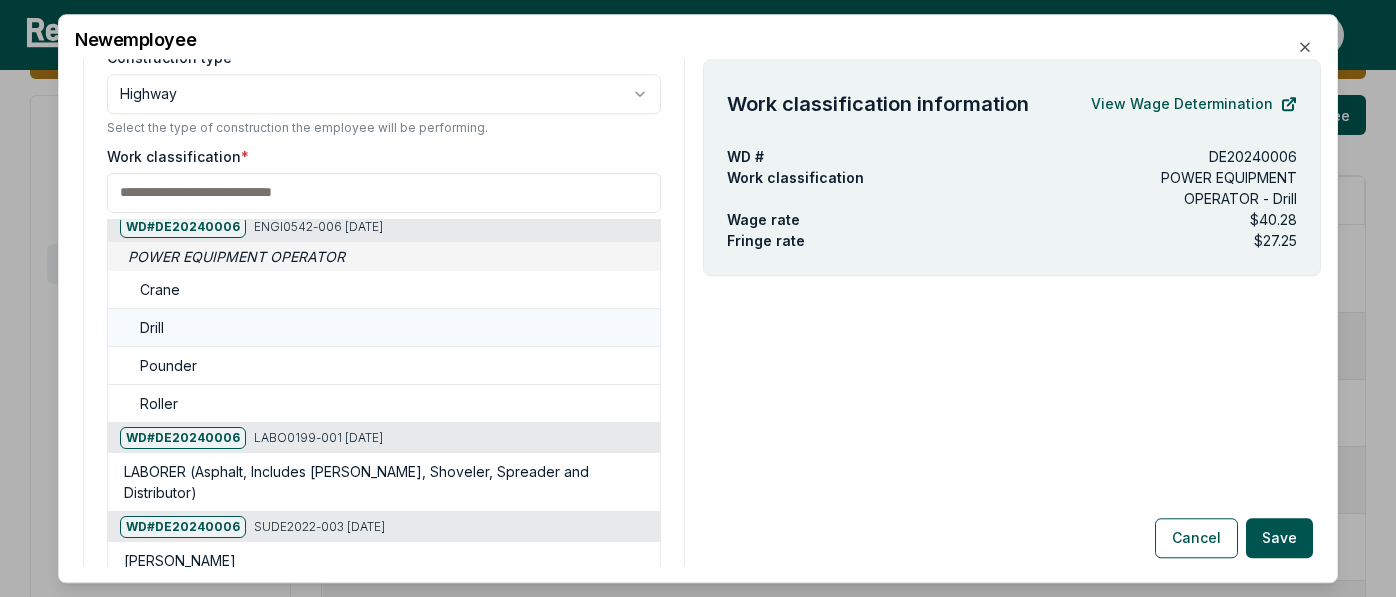 scroll, scrollTop: 0, scrollLeft: 0, axis: both 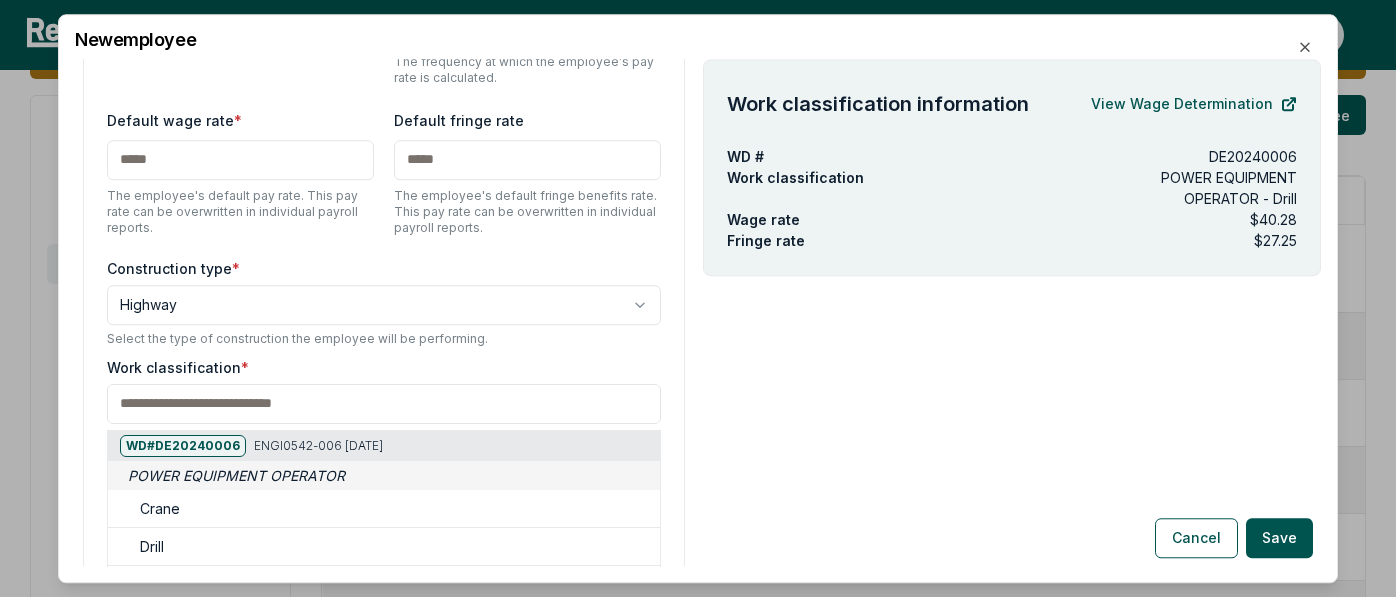click at bounding box center [384, 404] 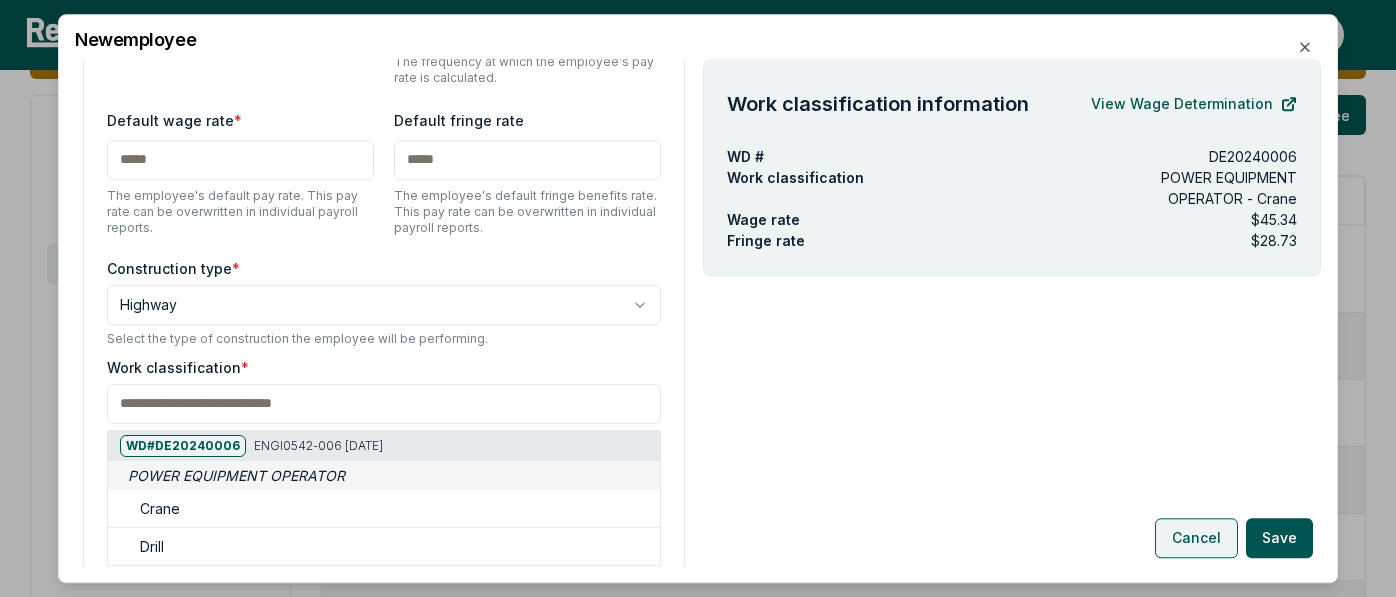 click on "Cancel" at bounding box center (1196, 538) 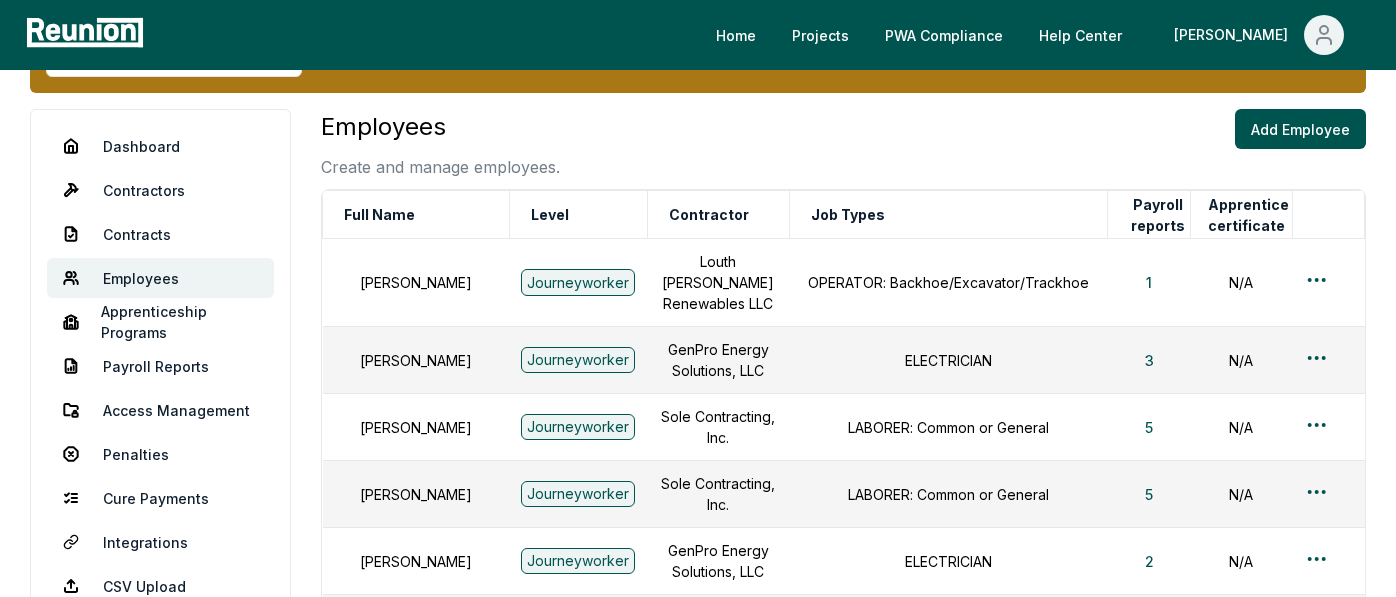 scroll, scrollTop: 72, scrollLeft: 0, axis: vertical 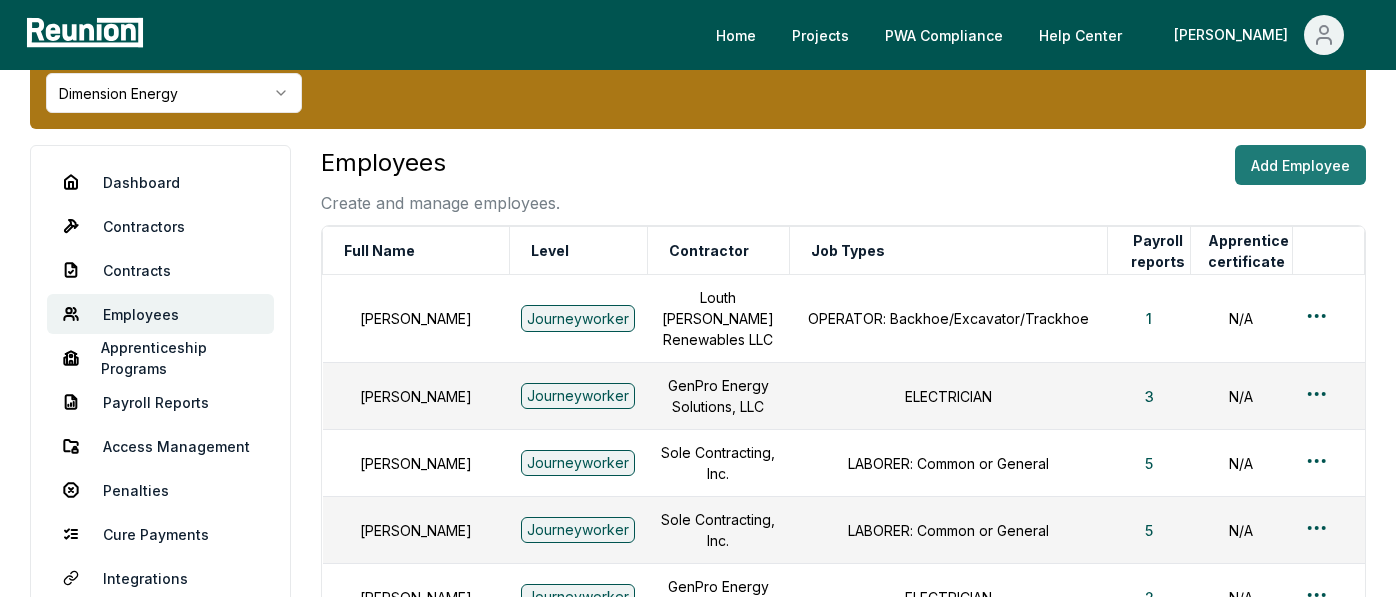 click on "Add Employee" at bounding box center (1300, 165) 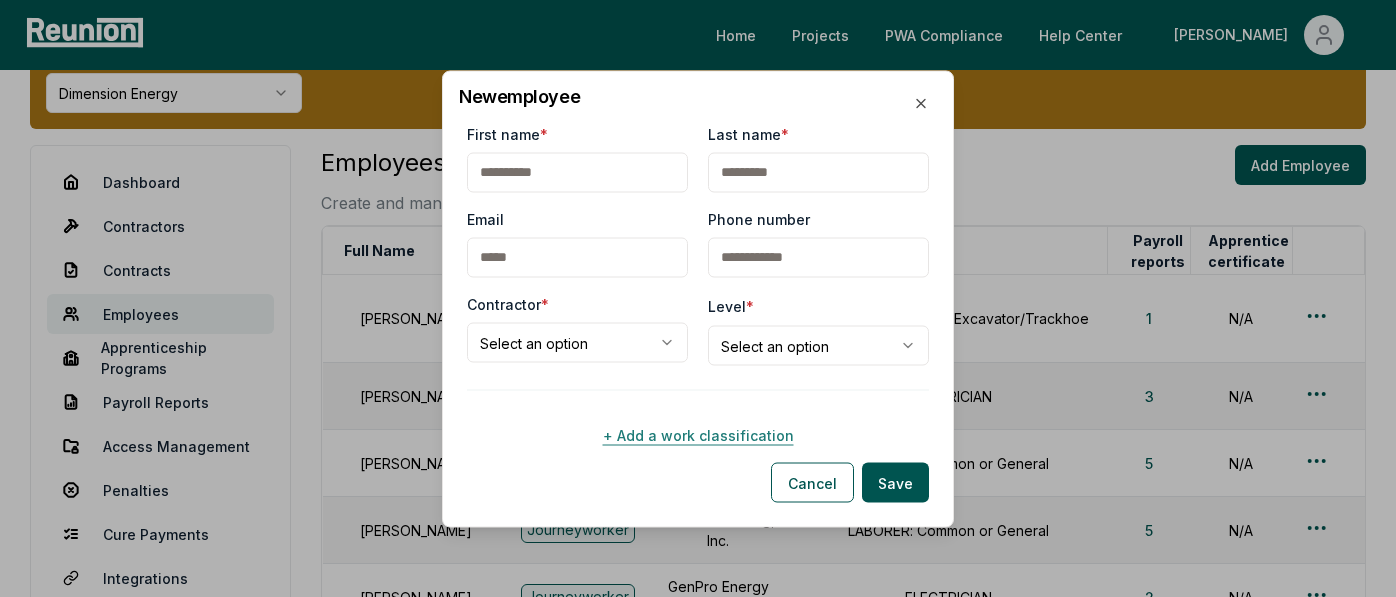 click on "+ Add a work classification" at bounding box center [698, 434] 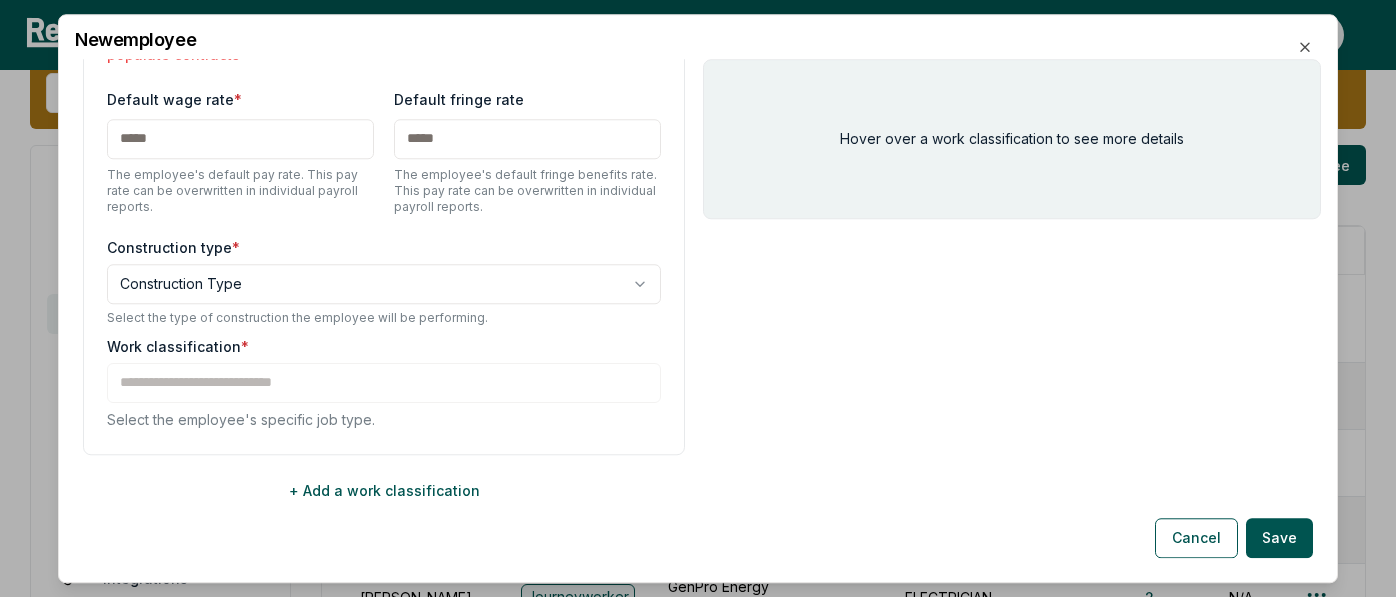 scroll, scrollTop: 494, scrollLeft: 0, axis: vertical 